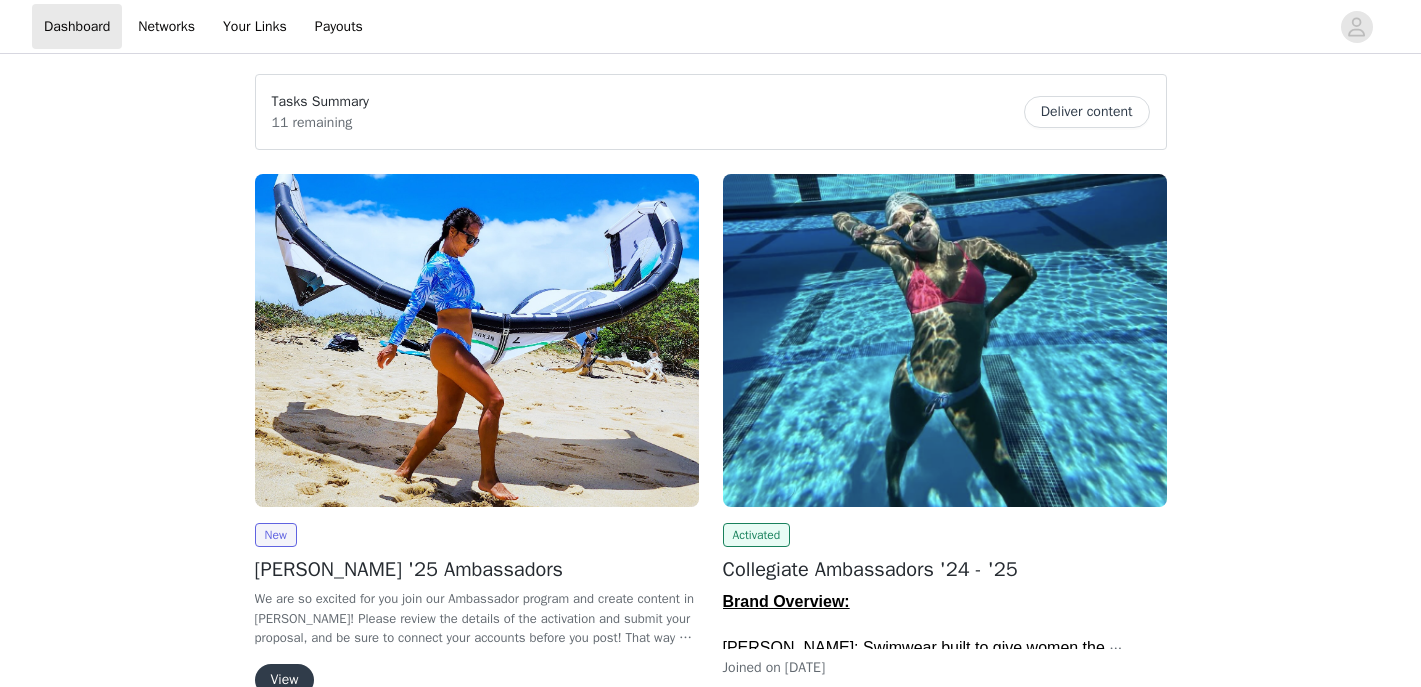 scroll, scrollTop: 0, scrollLeft: 0, axis: both 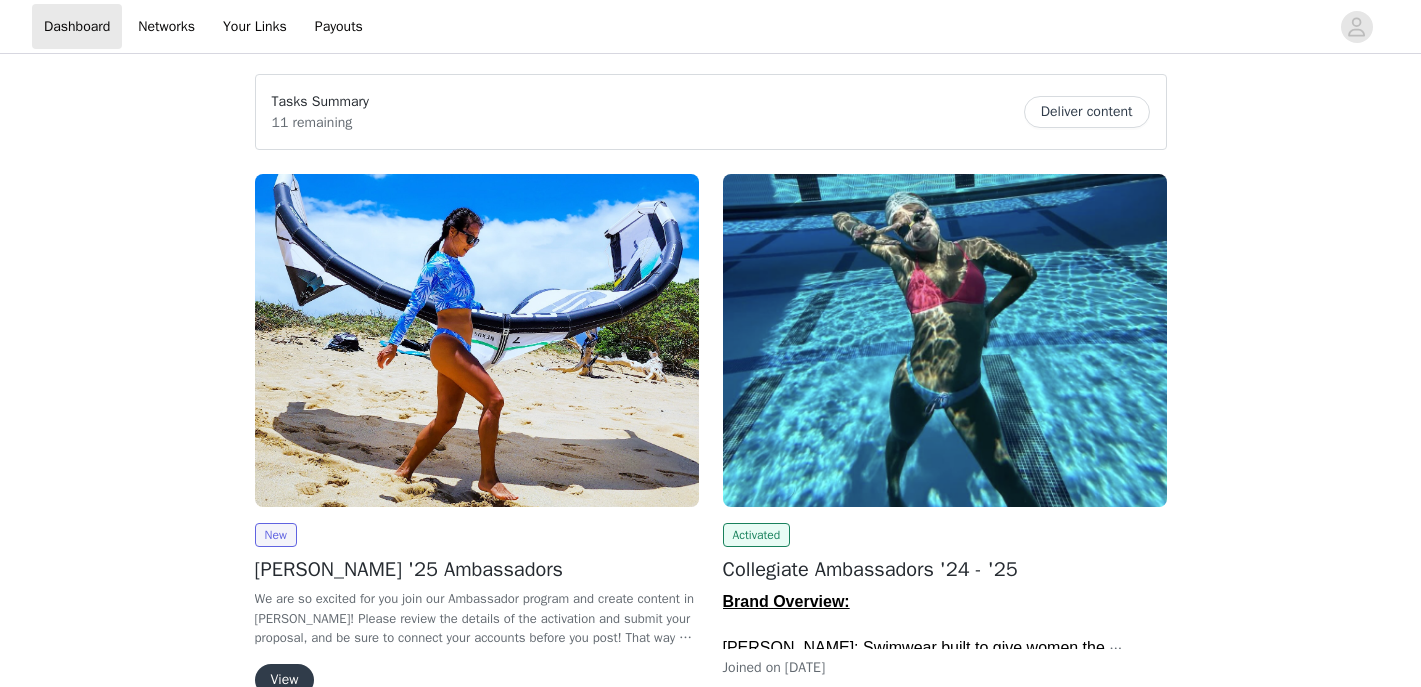 click at bounding box center [477, 340] 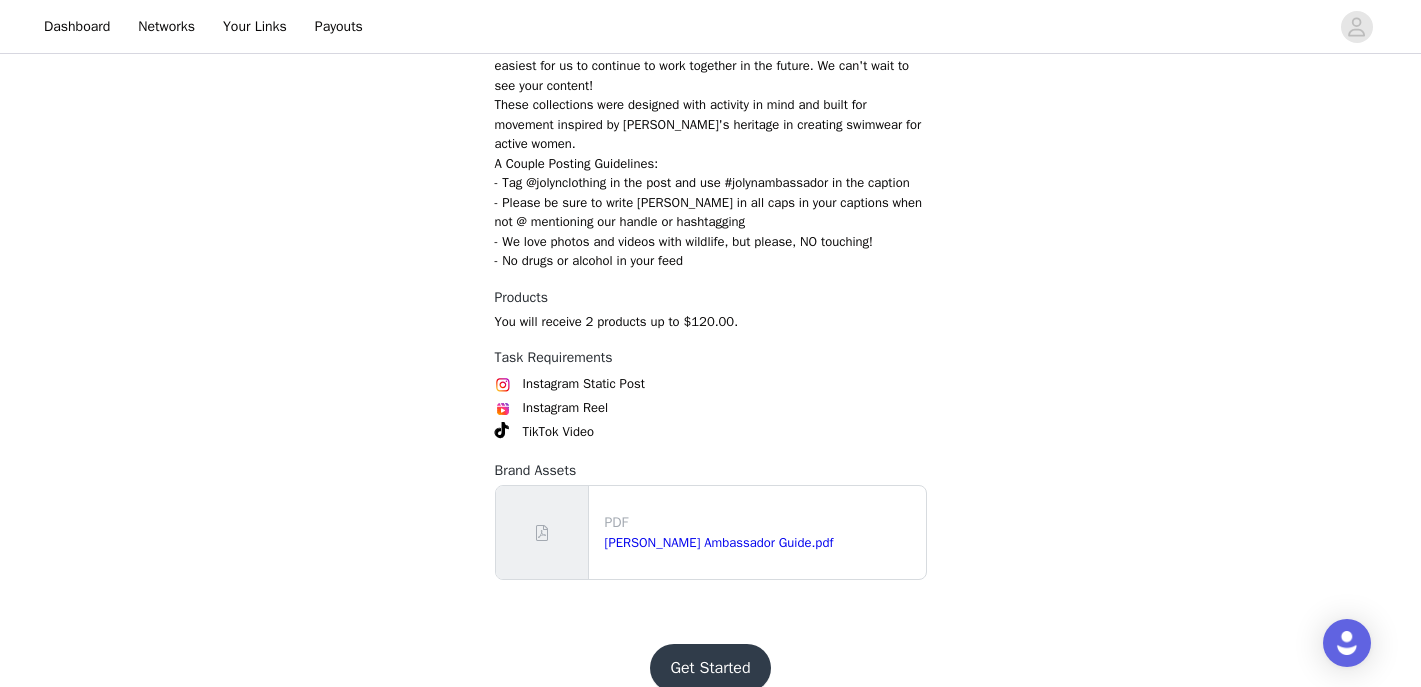 scroll, scrollTop: 762, scrollLeft: 0, axis: vertical 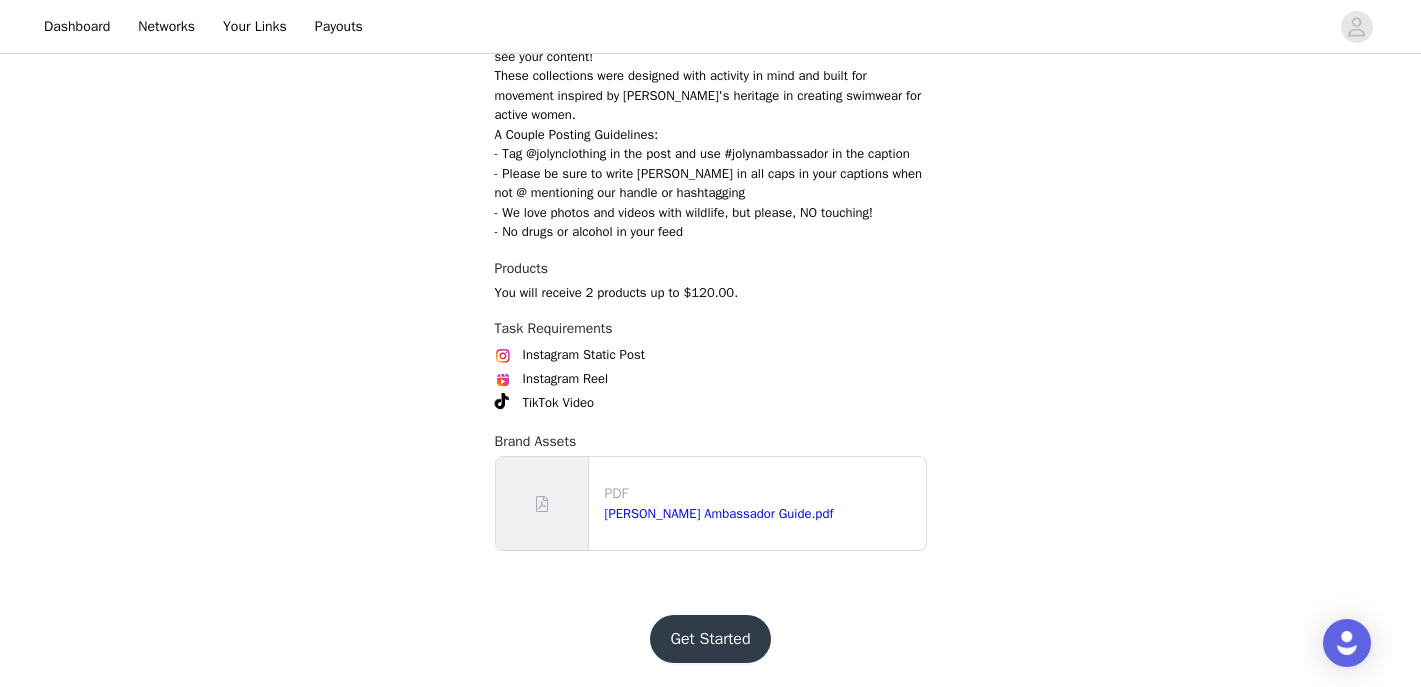 click on "Get Started" at bounding box center [710, 639] 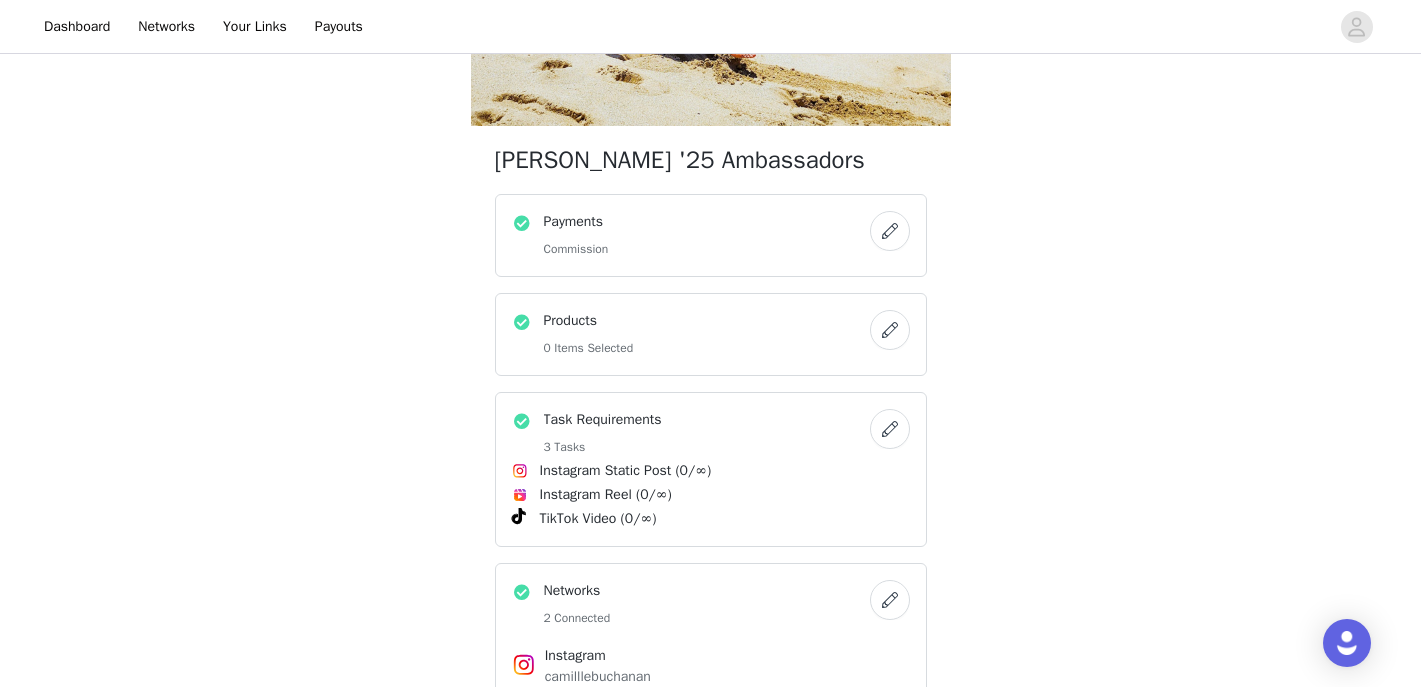 scroll, scrollTop: 420, scrollLeft: 0, axis: vertical 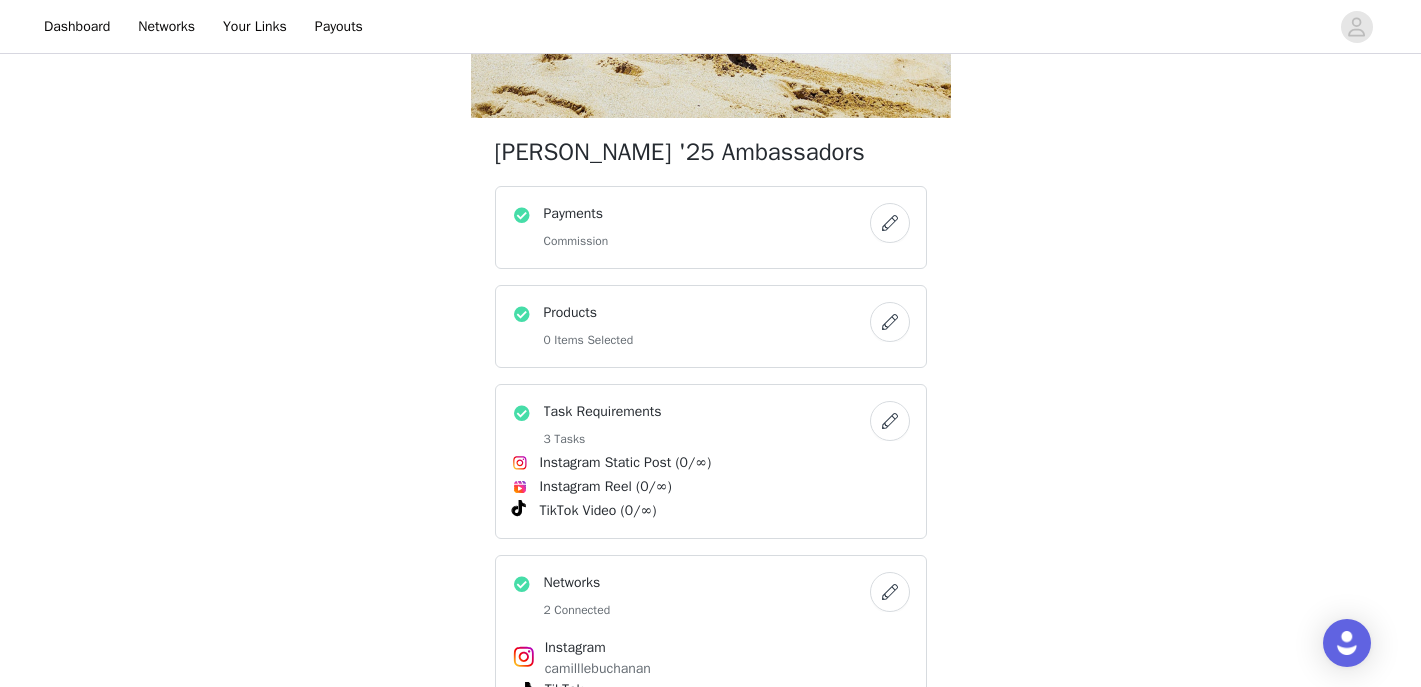 click at bounding box center [890, 322] 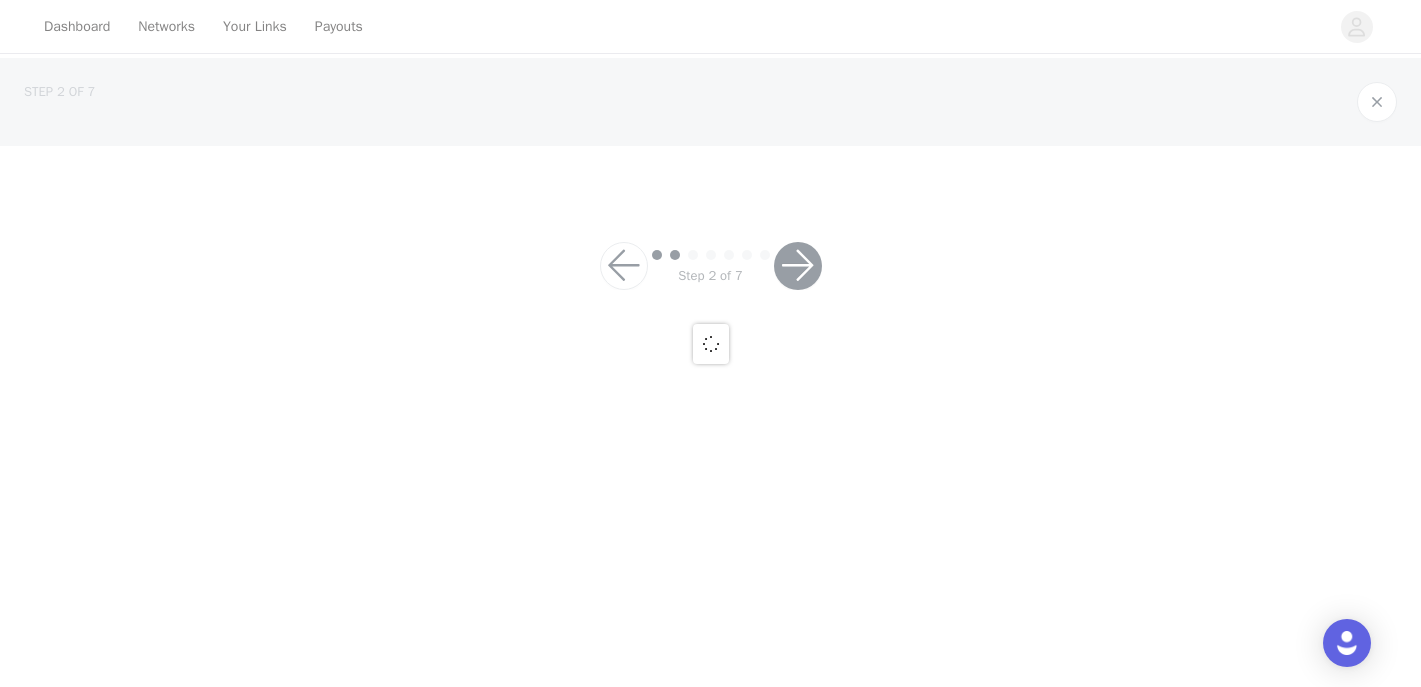 scroll, scrollTop: 0, scrollLeft: 0, axis: both 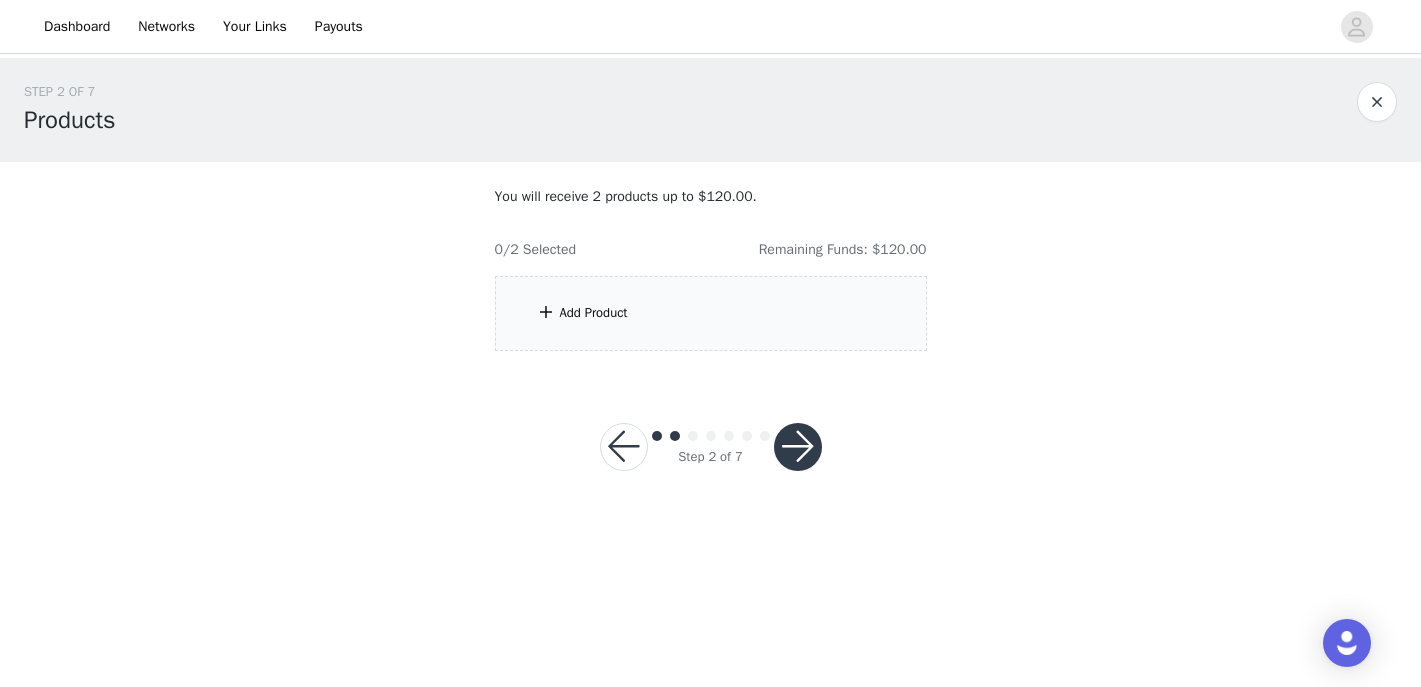 click on "Add Product" at bounding box center [594, 313] 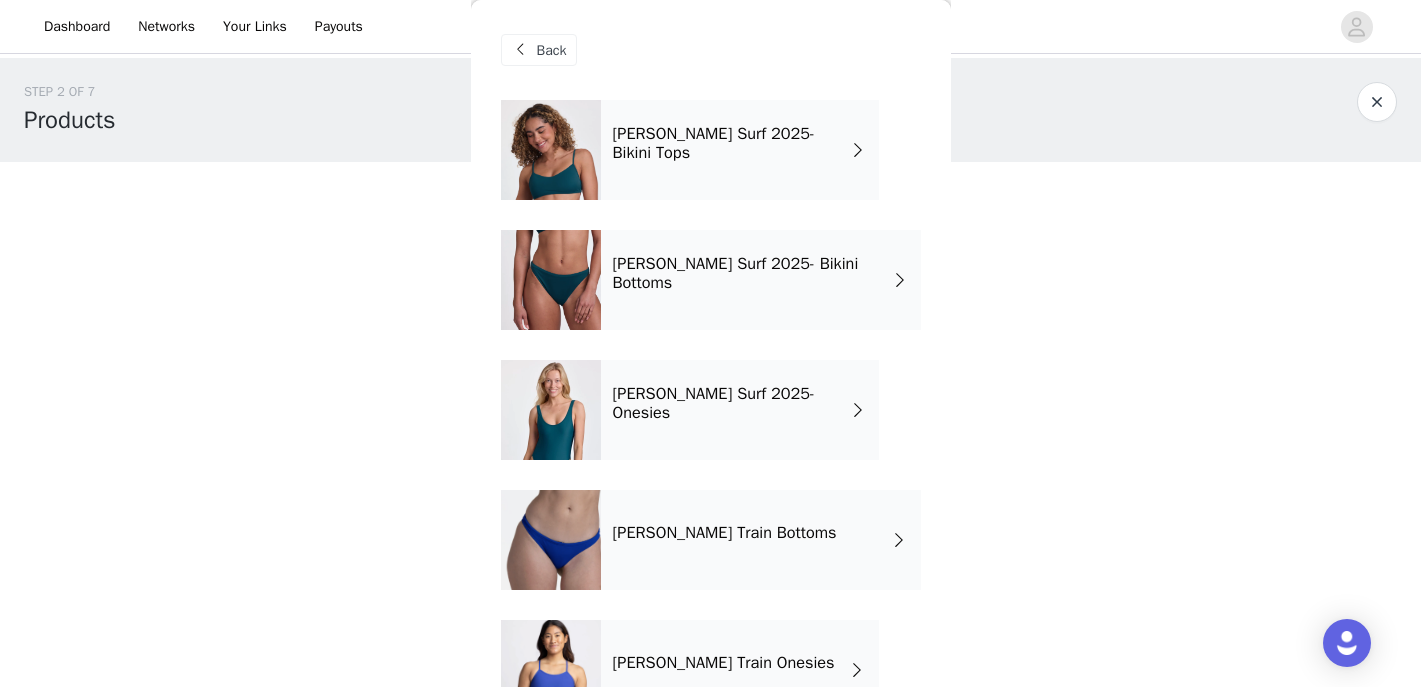 click on "JOLYN Surf 2025- Bikini Bottoms" at bounding box center (761, 280) 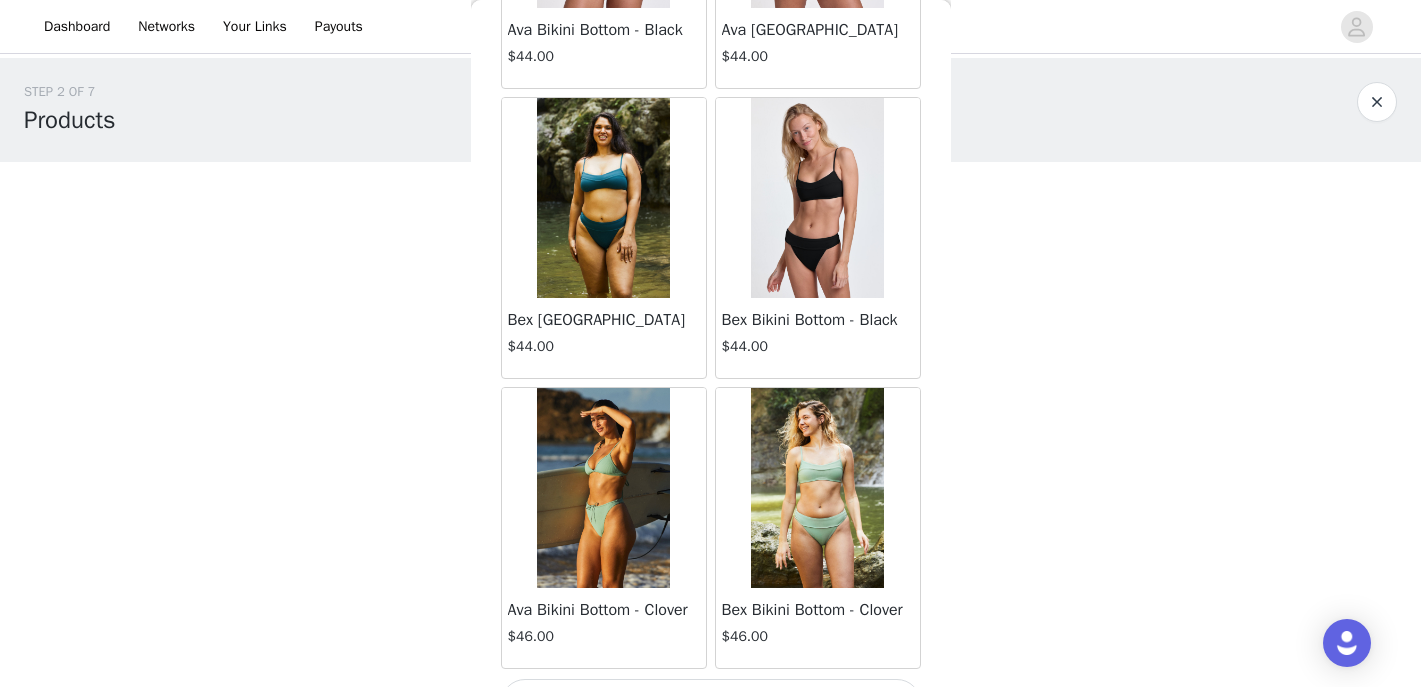scroll, scrollTop: 2373, scrollLeft: 0, axis: vertical 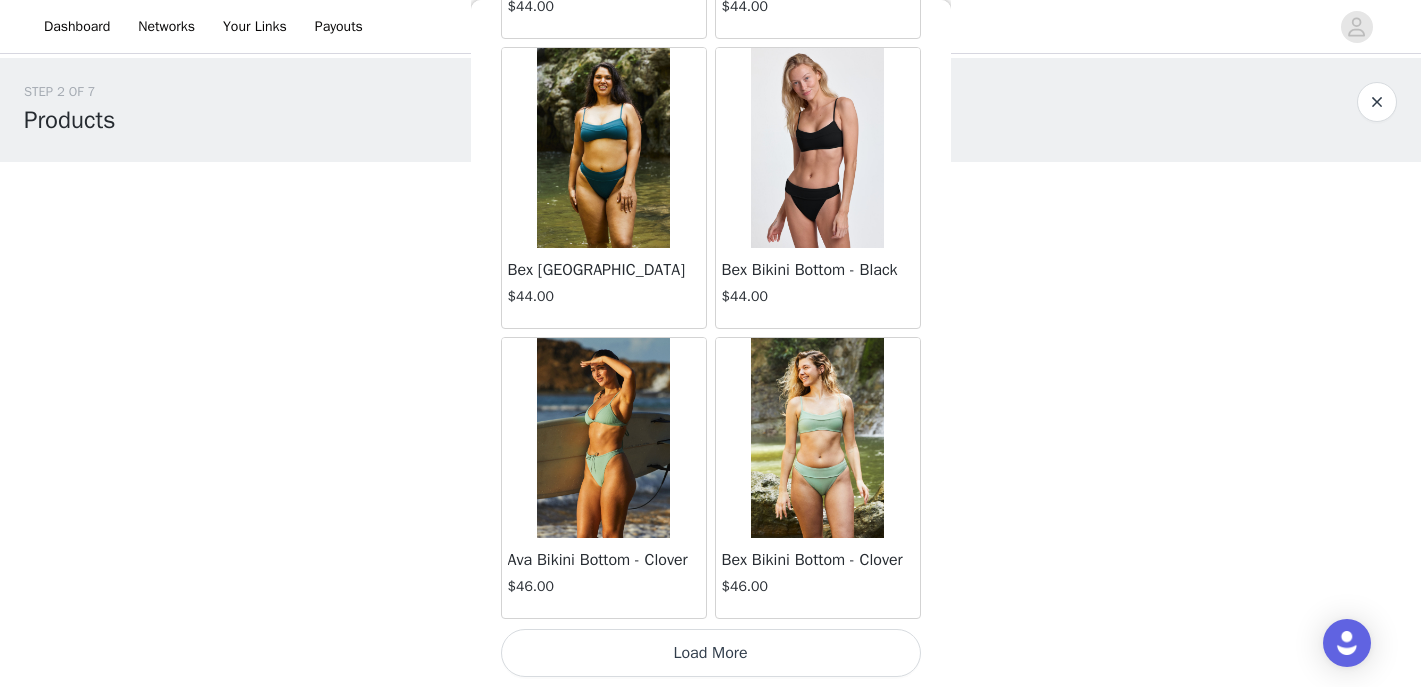 click on "Load More" at bounding box center (711, 653) 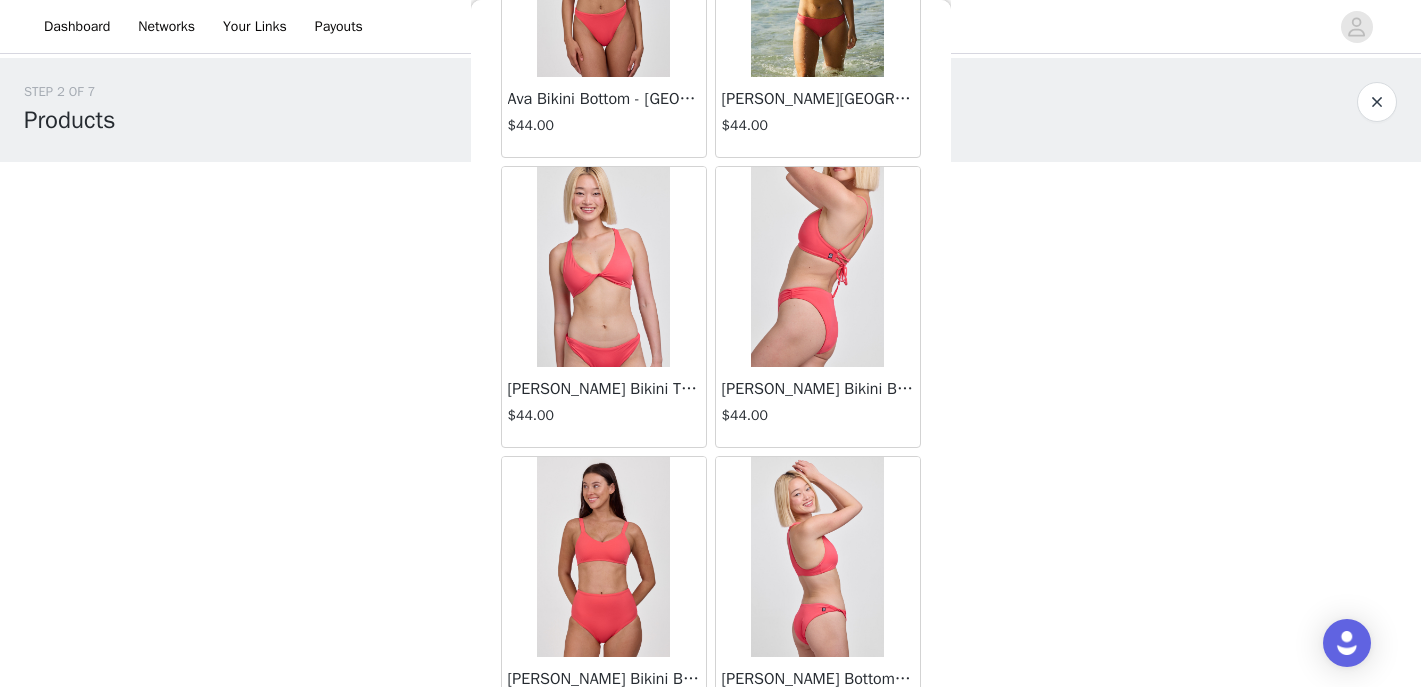 scroll, scrollTop: 5273, scrollLeft: 0, axis: vertical 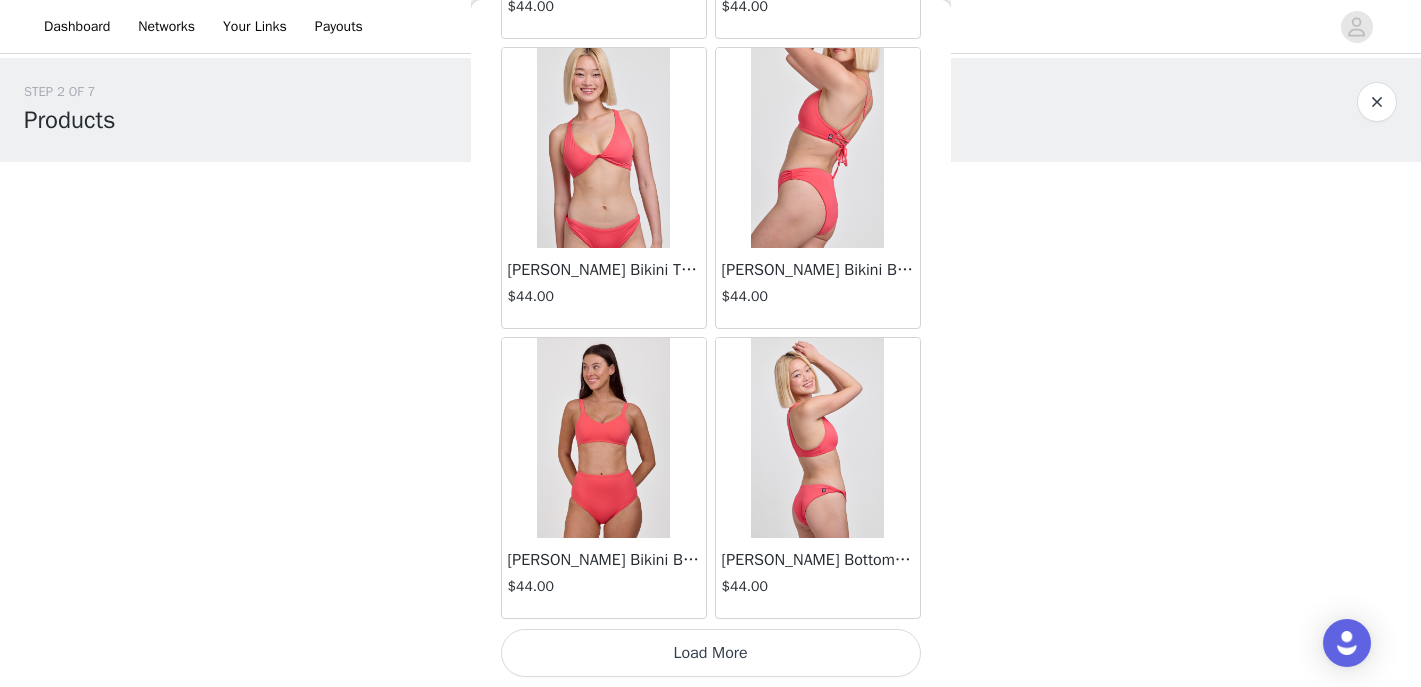 click on "Load More" at bounding box center [711, 653] 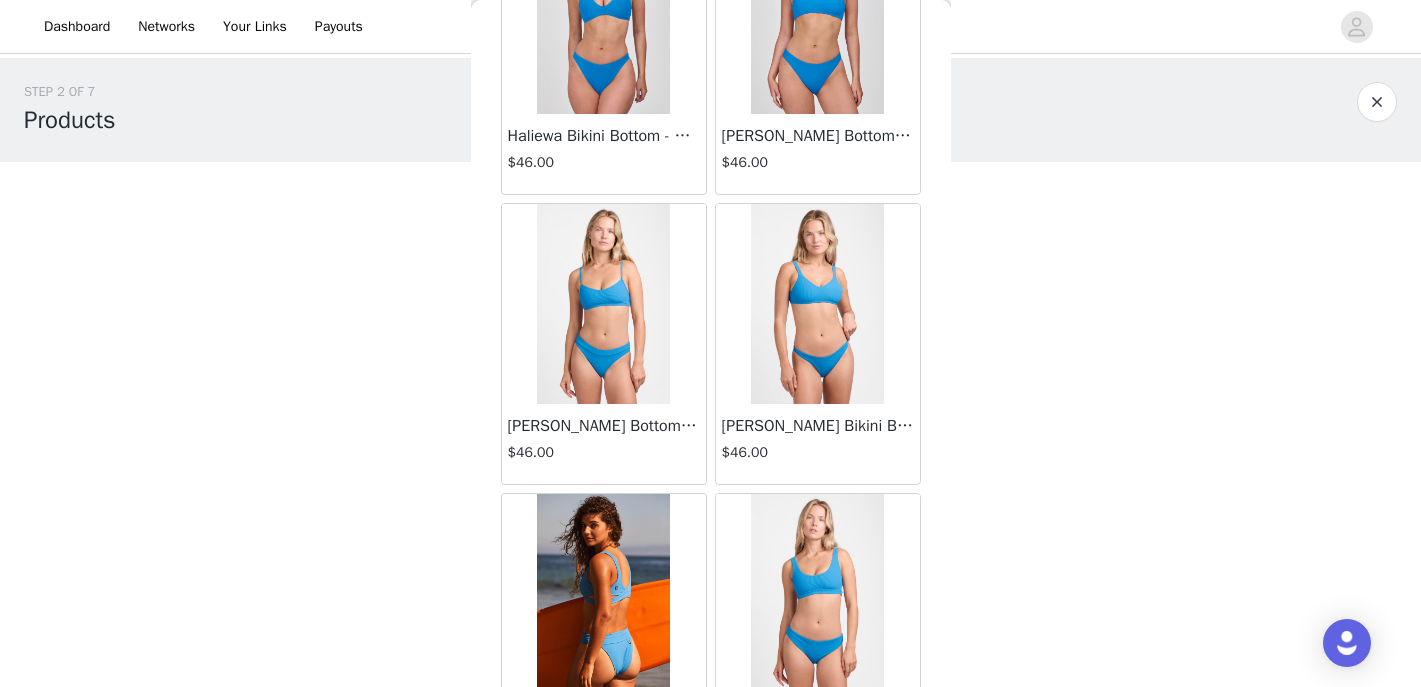 scroll, scrollTop: 8173, scrollLeft: 0, axis: vertical 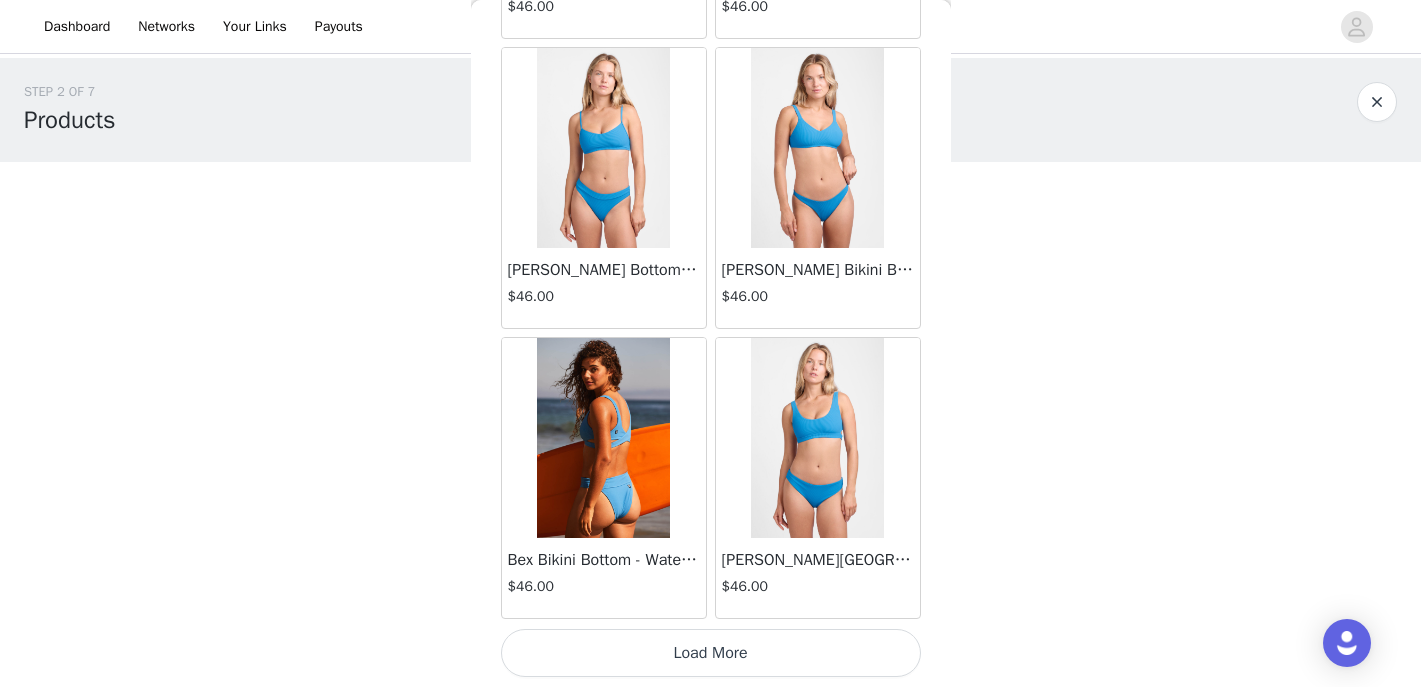 click on "Load More" at bounding box center [711, 653] 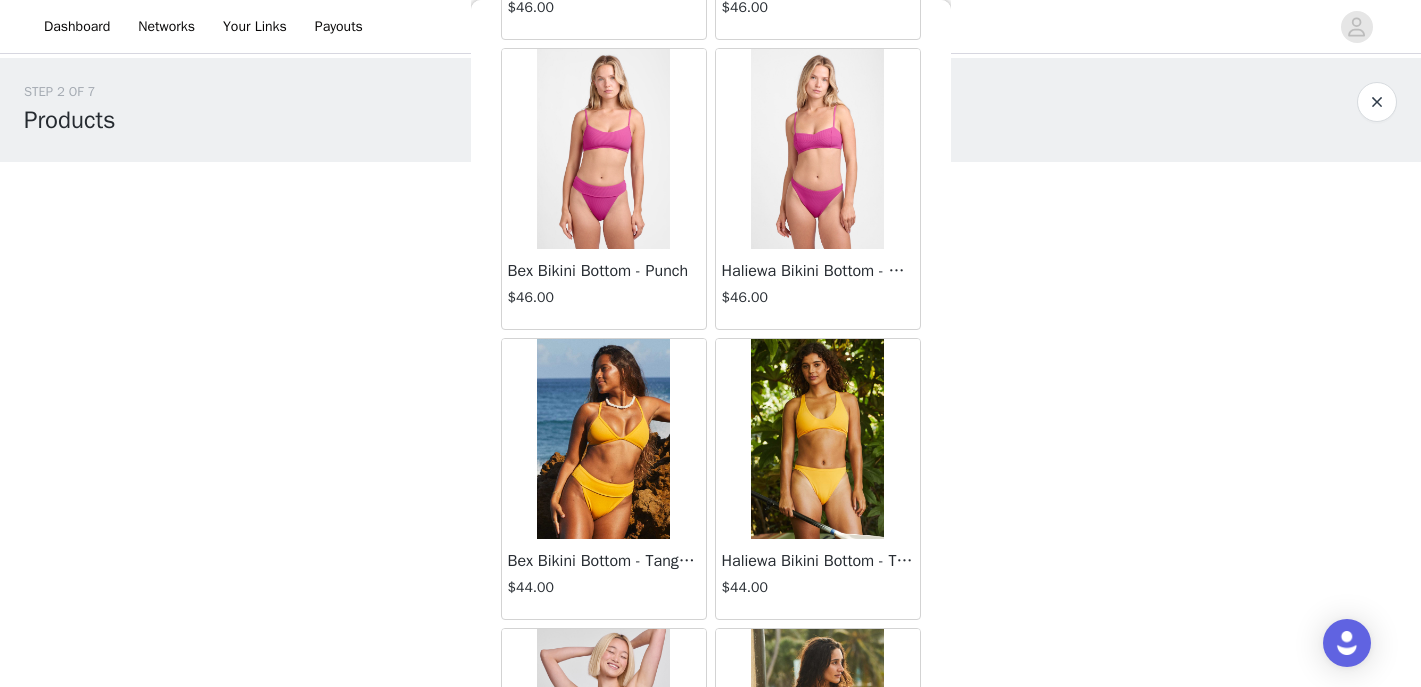 scroll, scrollTop: 10429, scrollLeft: 0, axis: vertical 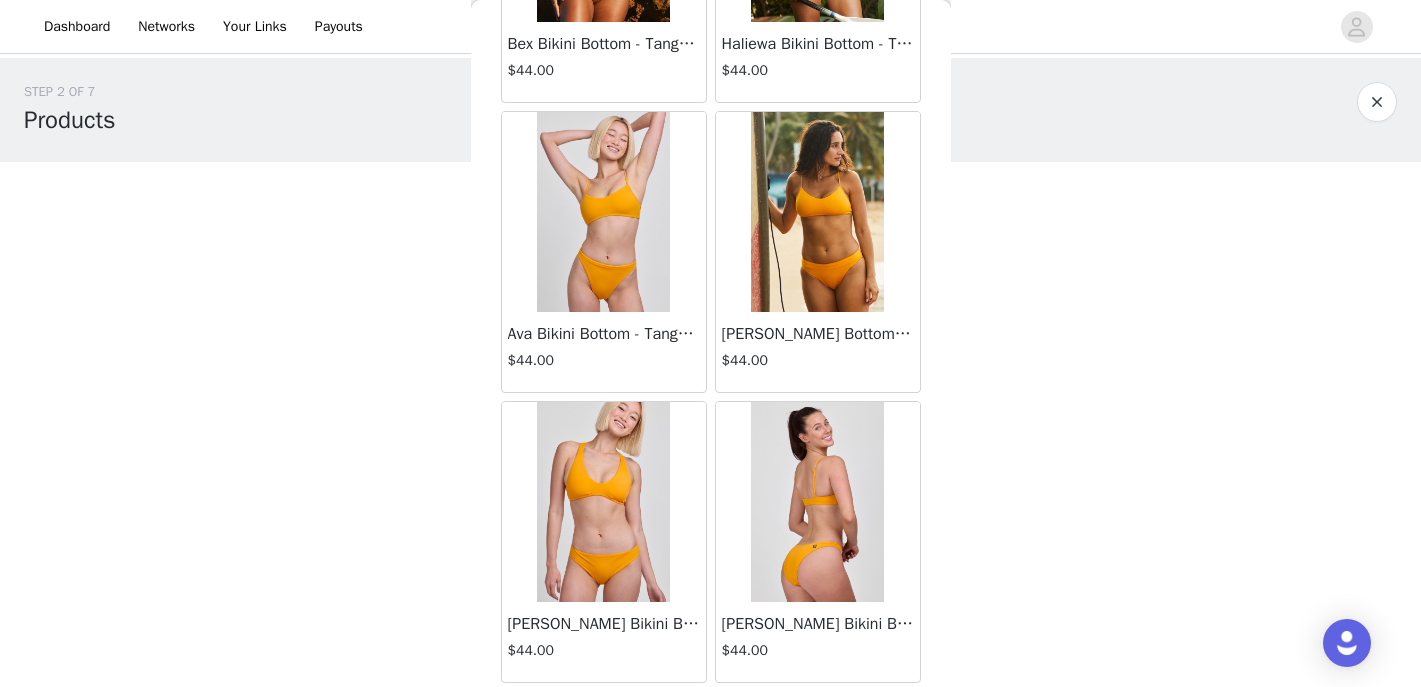 click at bounding box center (817, 502) 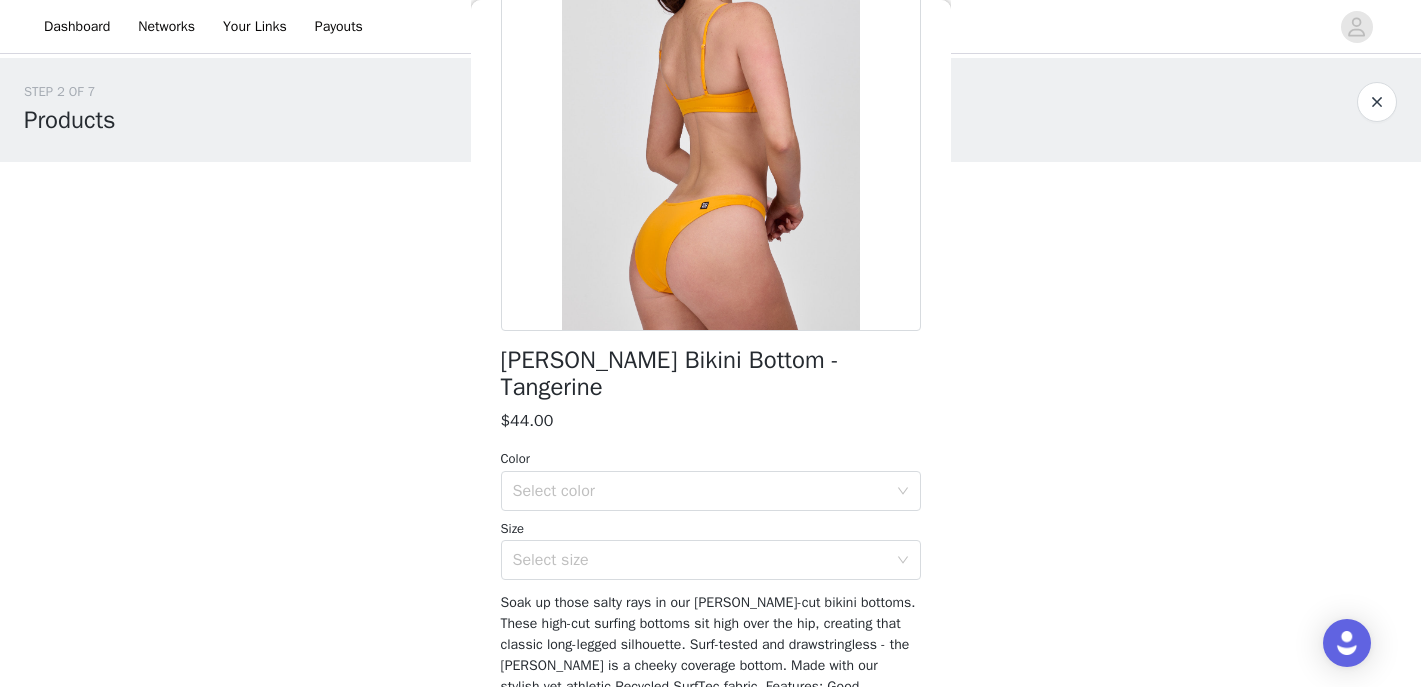 scroll, scrollTop: 230, scrollLeft: 0, axis: vertical 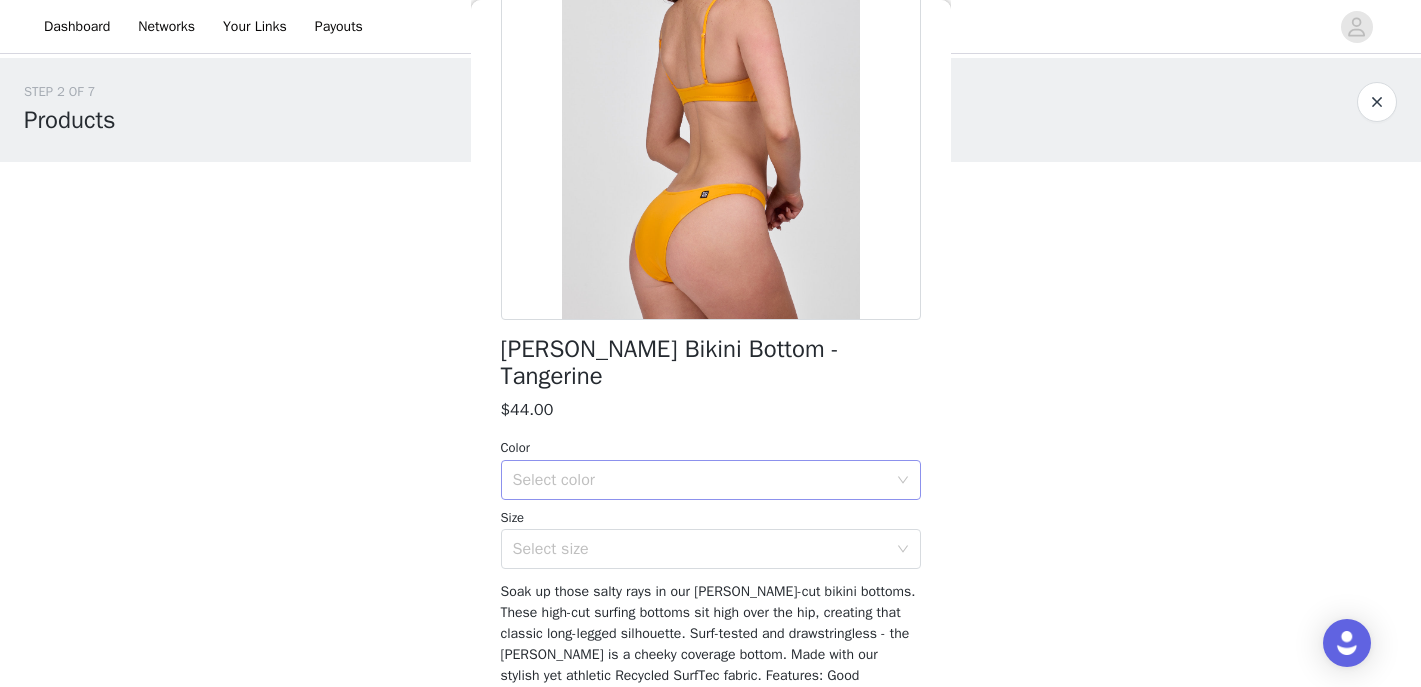 click on "Select color" at bounding box center (700, 480) 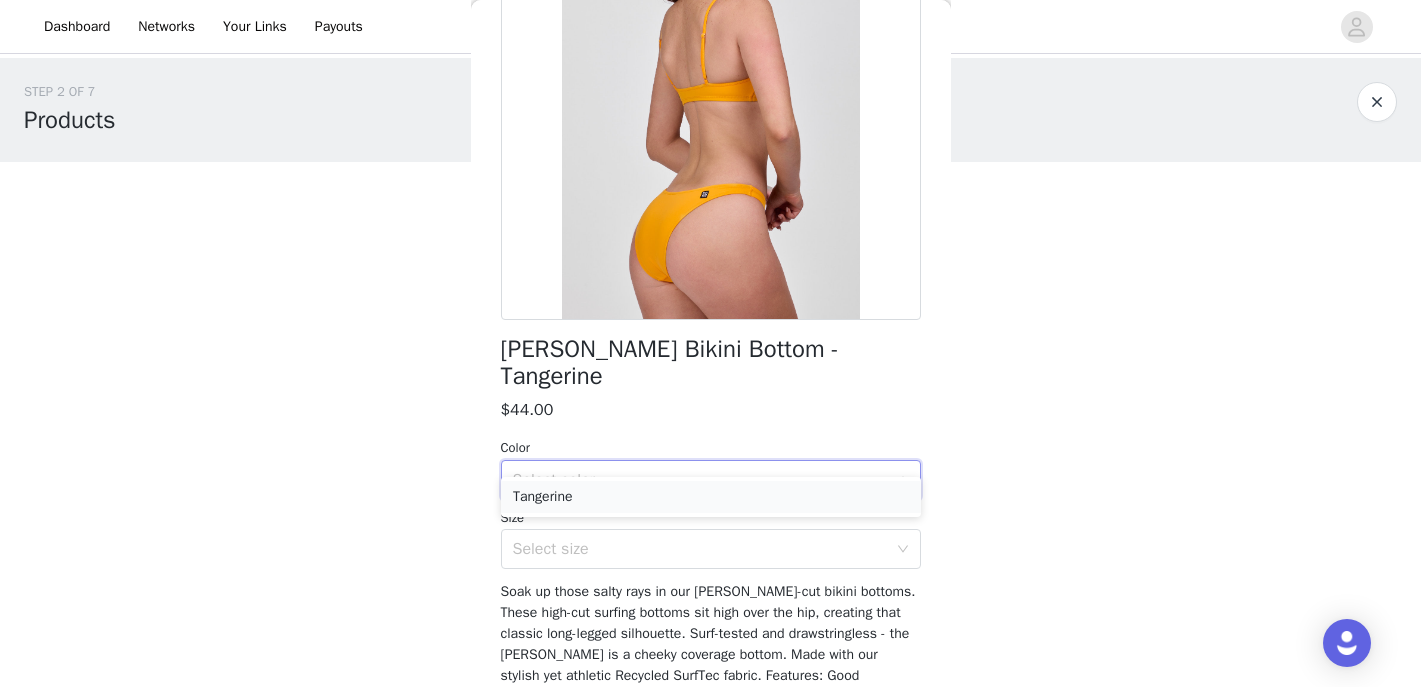 click on "Tangerine" at bounding box center (711, 497) 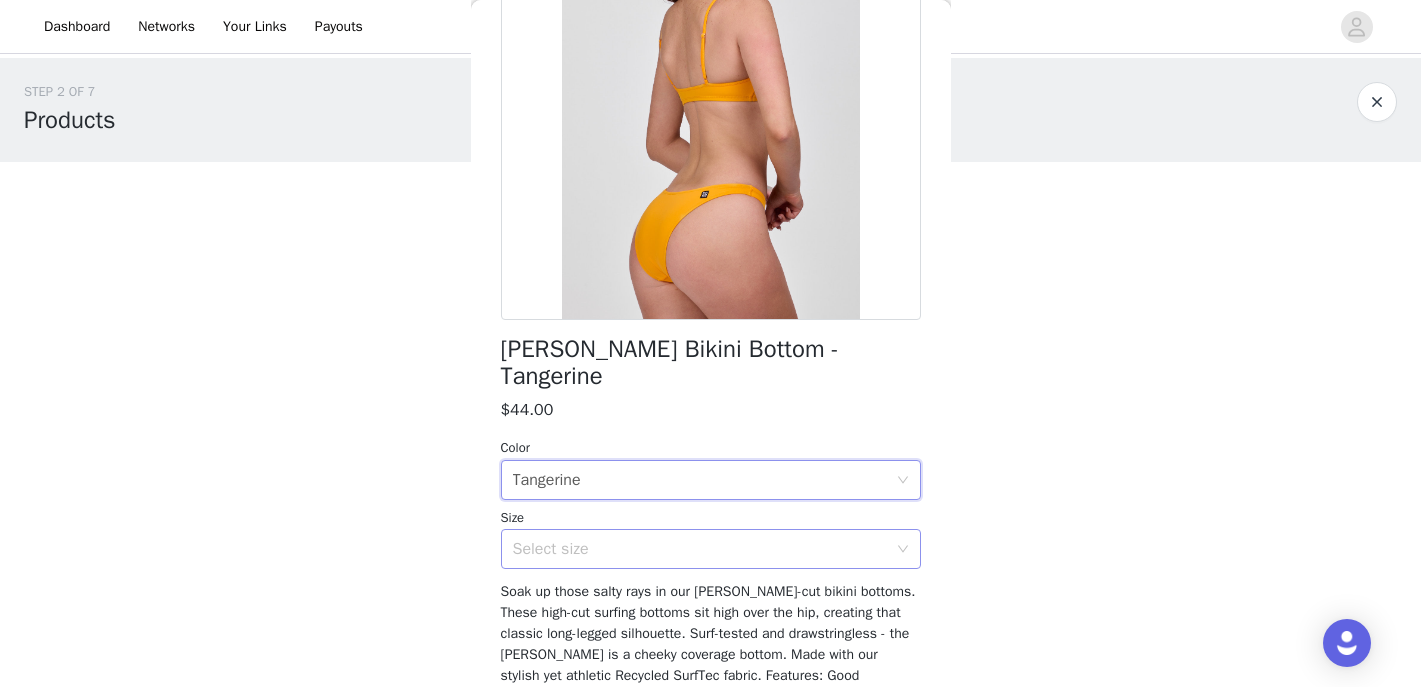 click on "Select size" at bounding box center [700, 549] 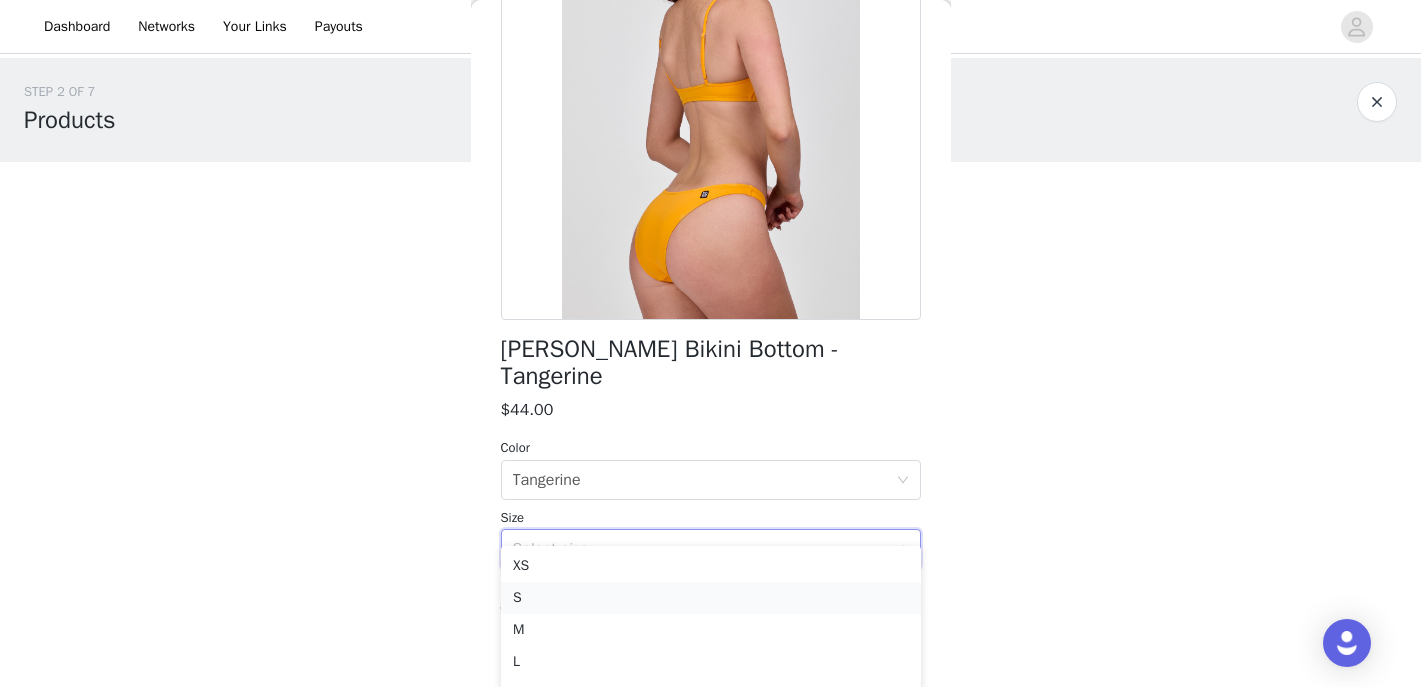 click on "S" at bounding box center (711, 598) 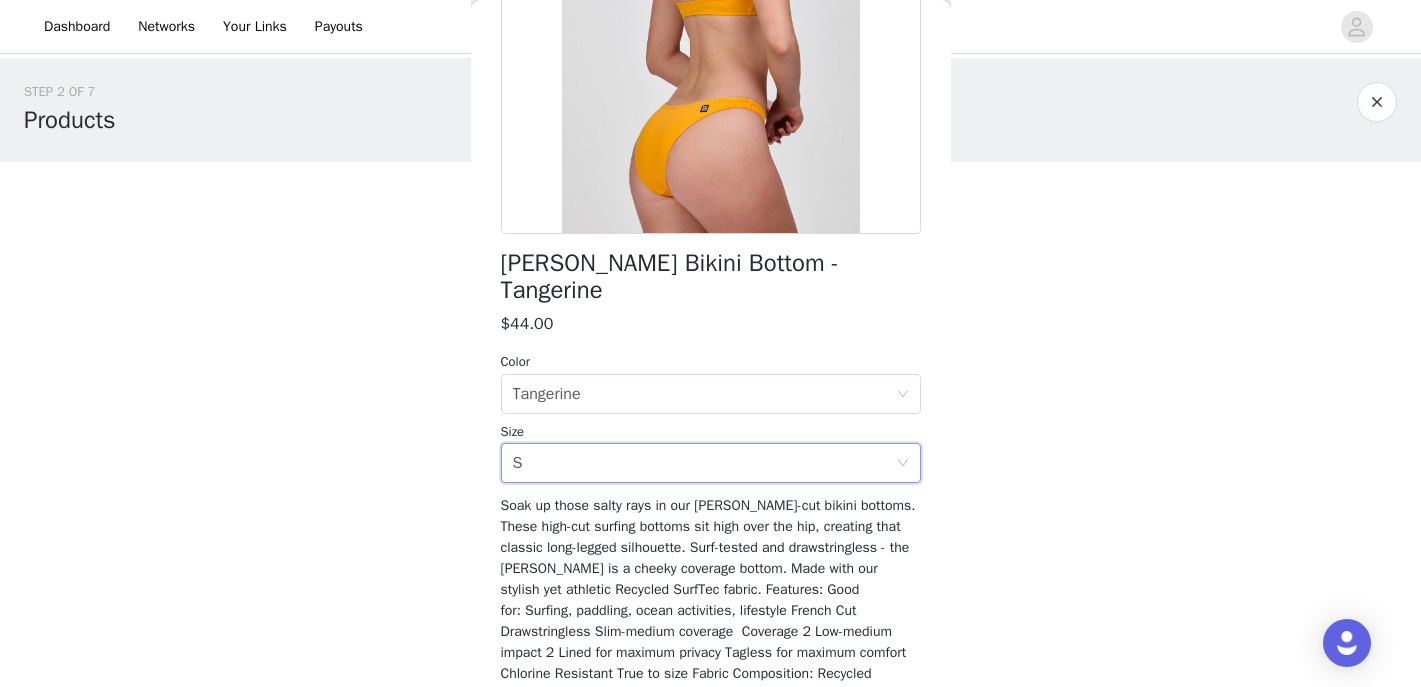 scroll, scrollTop: 454, scrollLeft: 0, axis: vertical 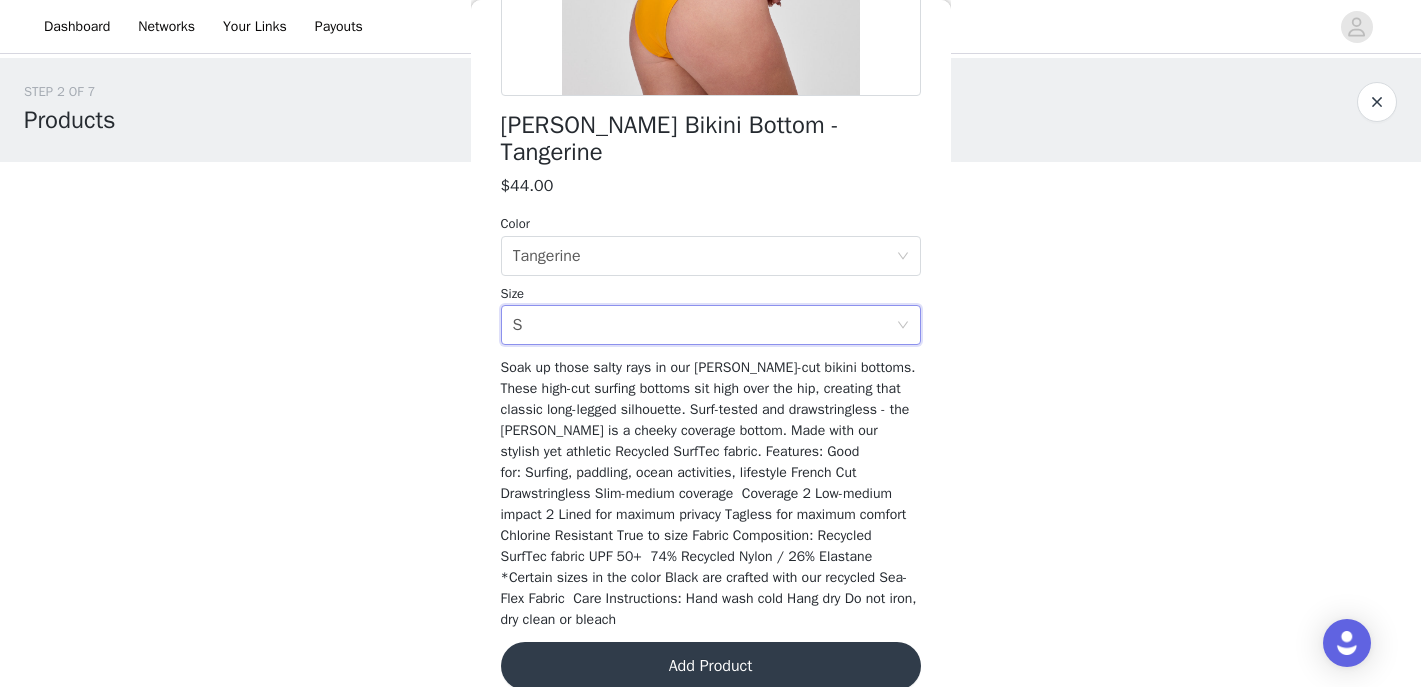 click on "Add Product" at bounding box center (711, 666) 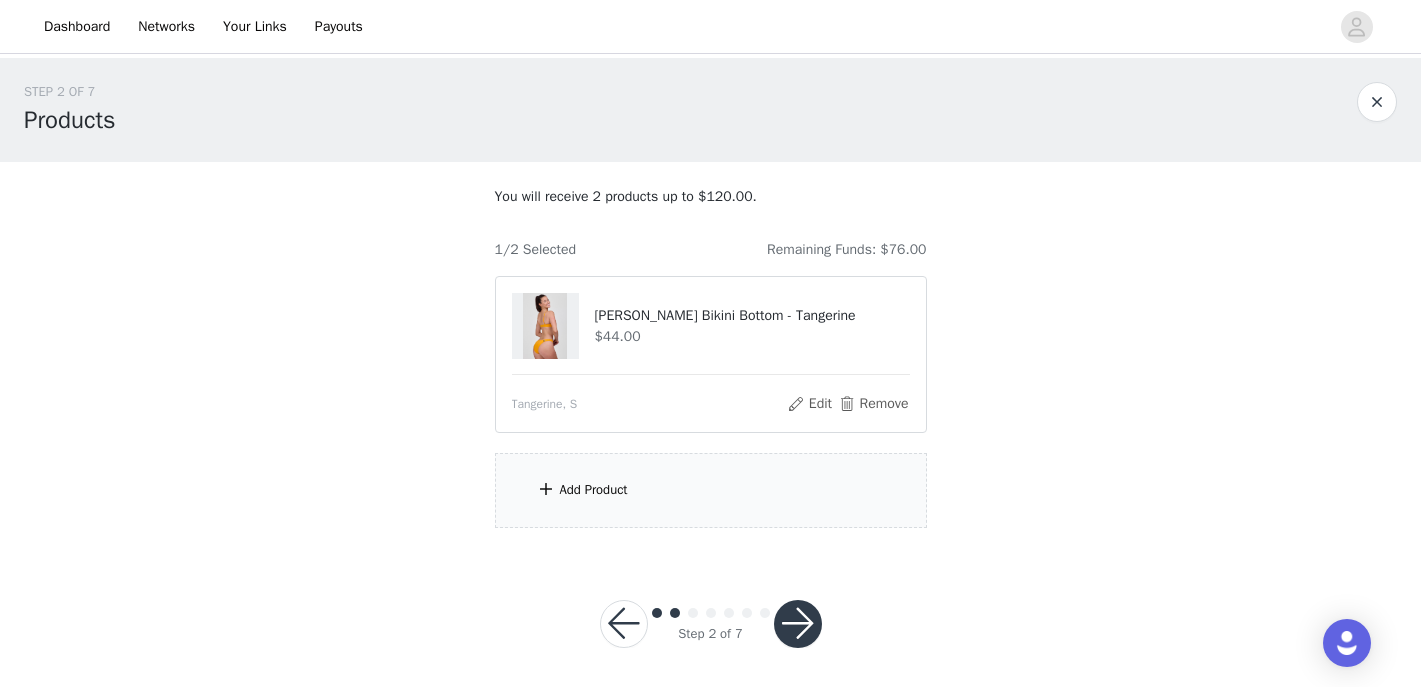click on "Add Product" at bounding box center [594, 490] 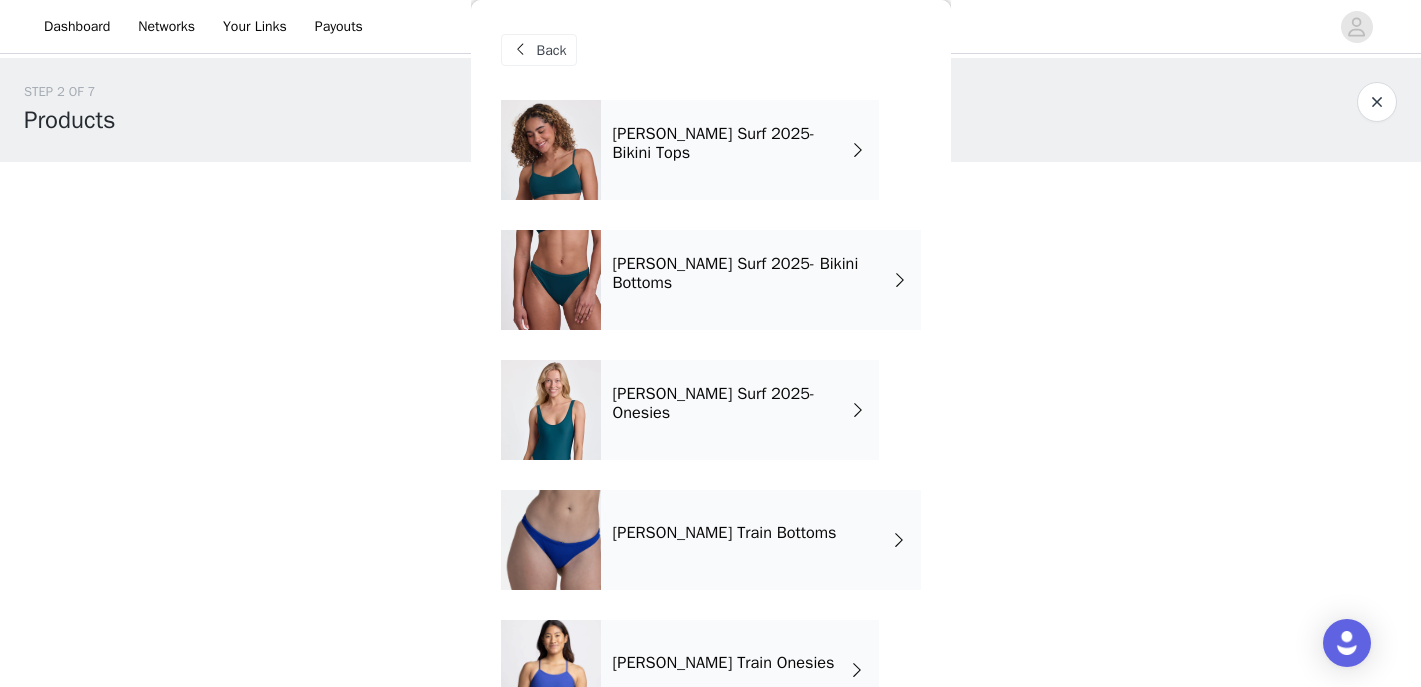 click on "JOLYN Surf 2025- Bikini Tops" at bounding box center (740, 150) 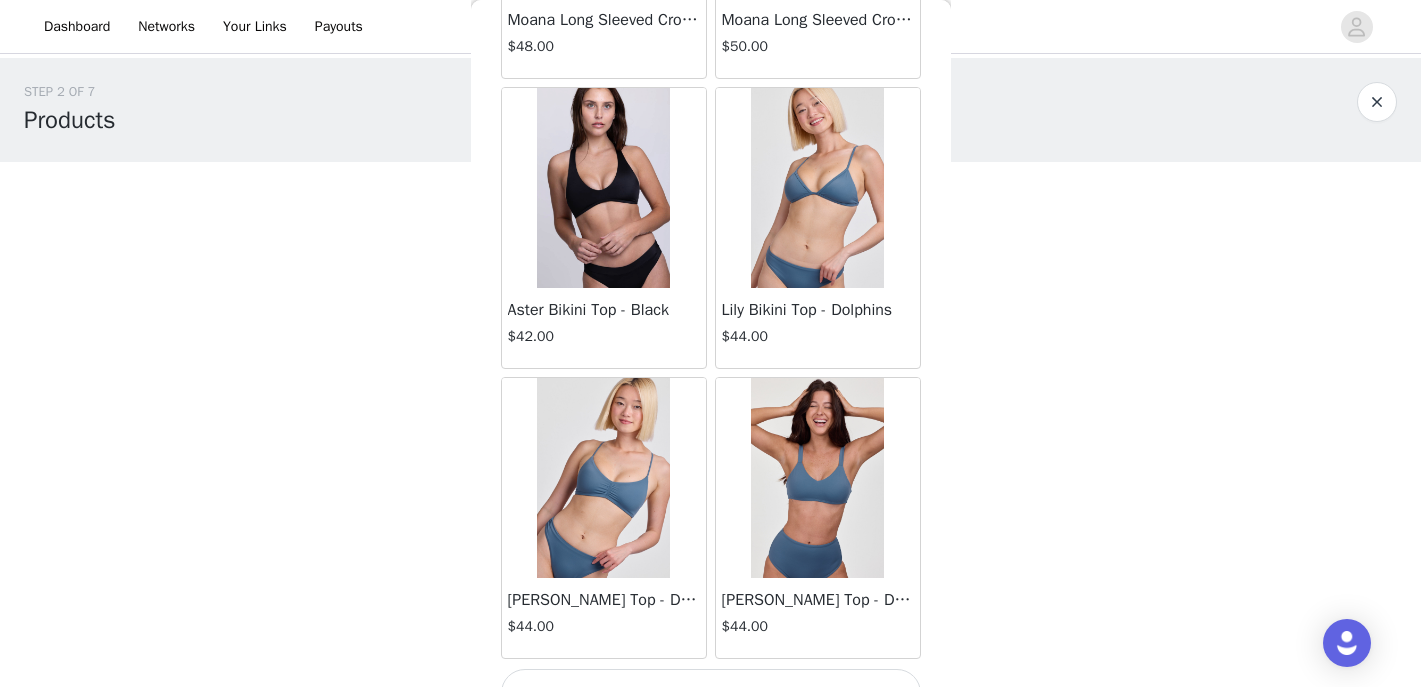 scroll, scrollTop: 2373, scrollLeft: 0, axis: vertical 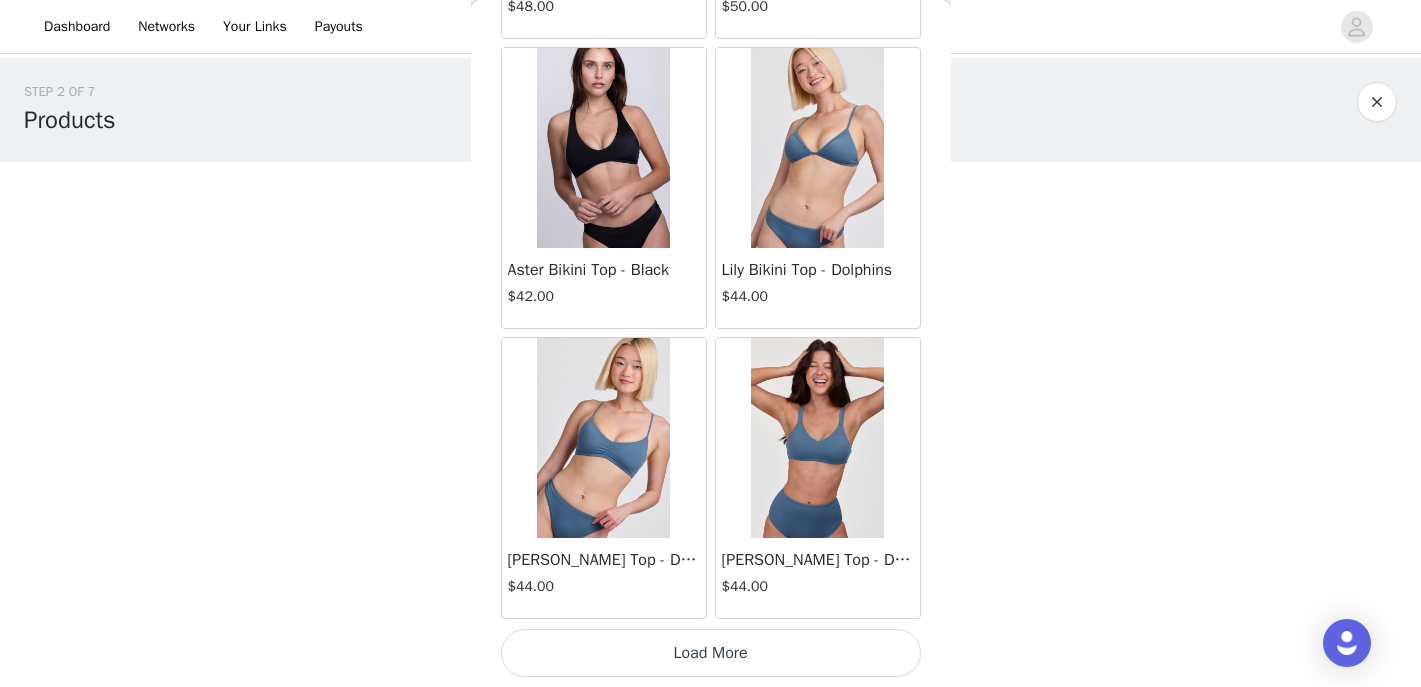 click on "Load More" at bounding box center [711, 653] 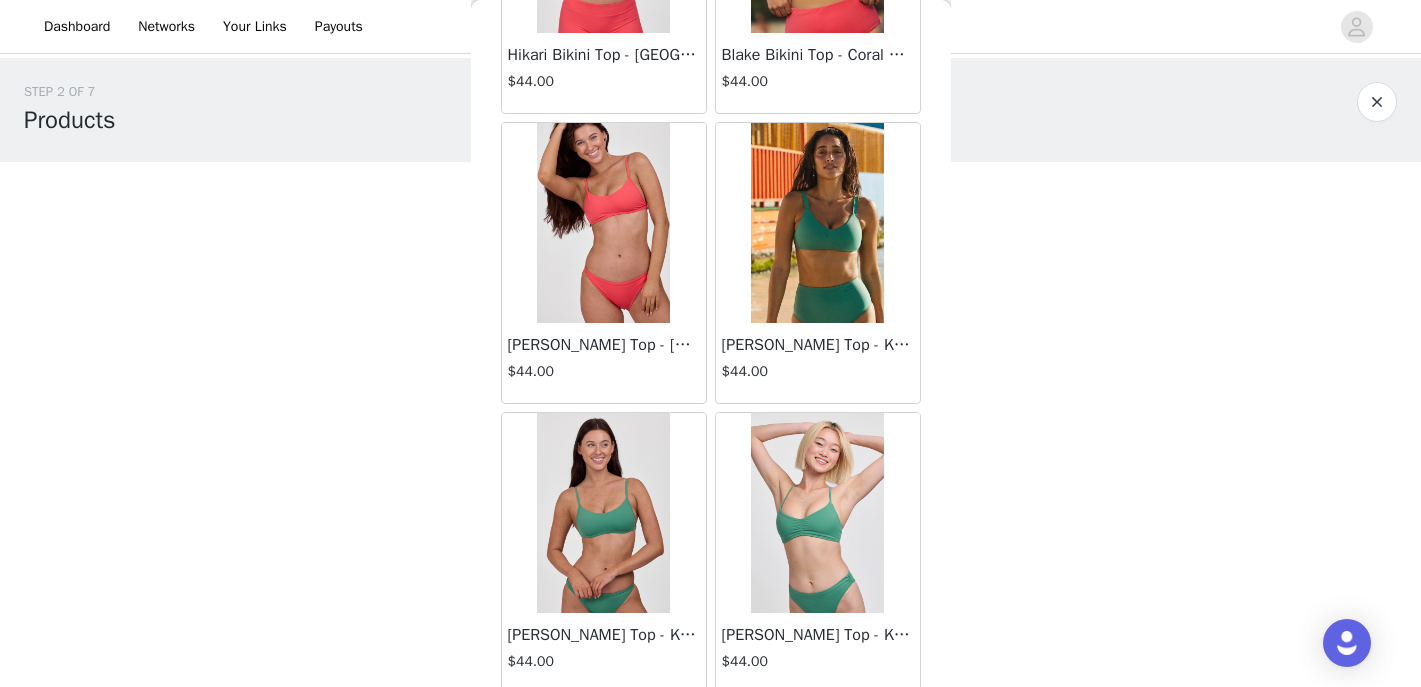 scroll, scrollTop: 5273, scrollLeft: 0, axis: vertical 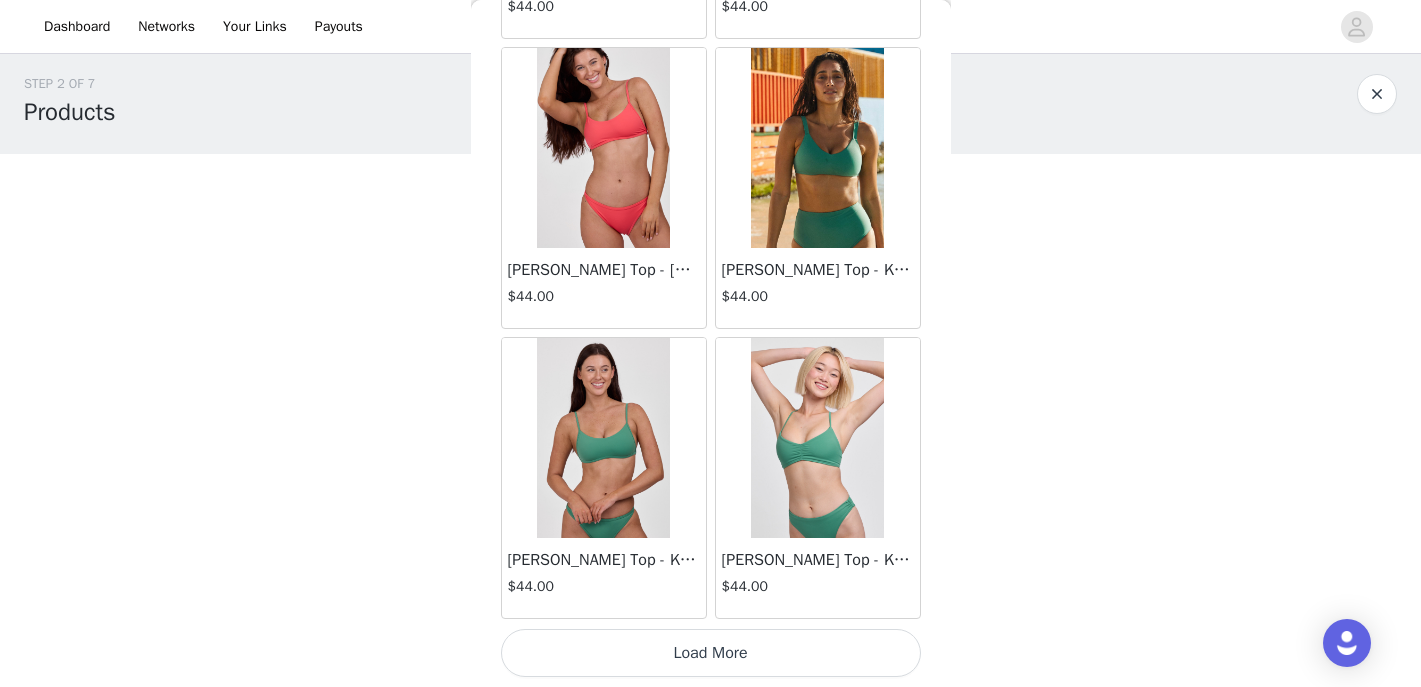 click on "Load More" at bounding box center [711, 653] 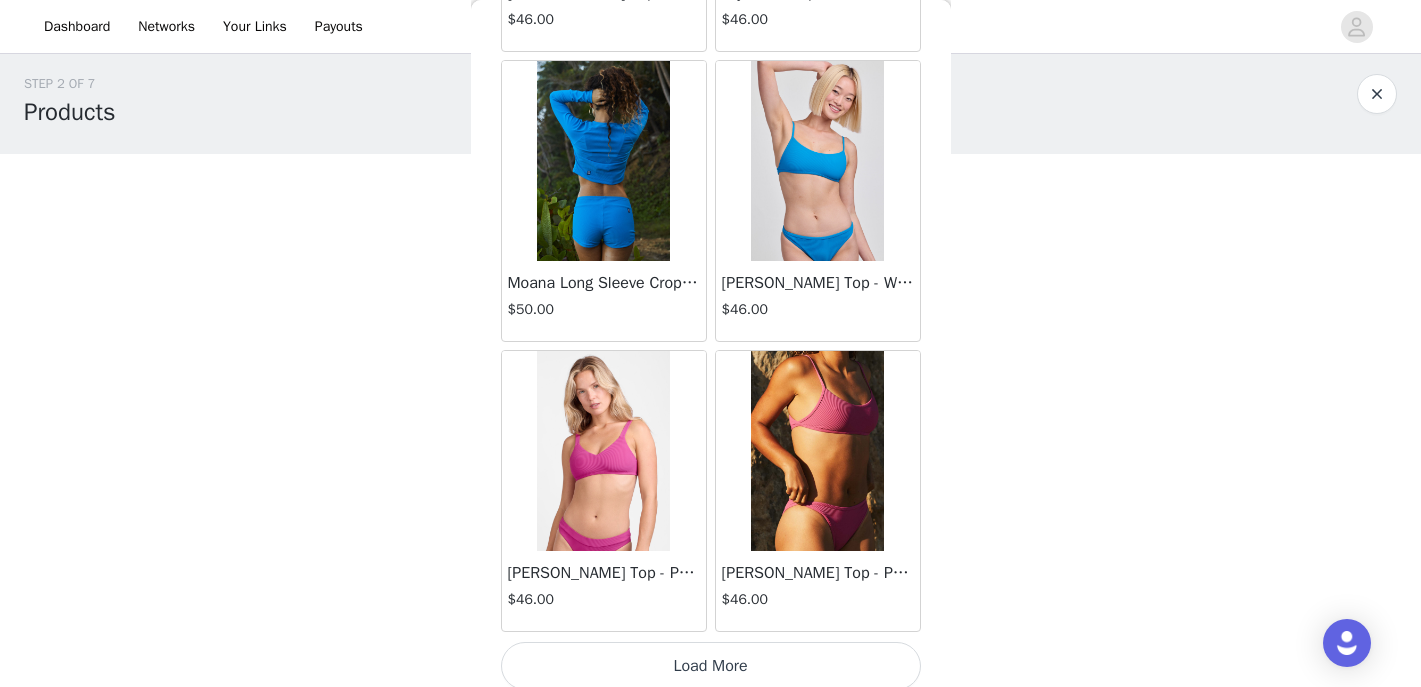 scroll, scrollTop: 8173, scrollLeft: 0, axis: vertical 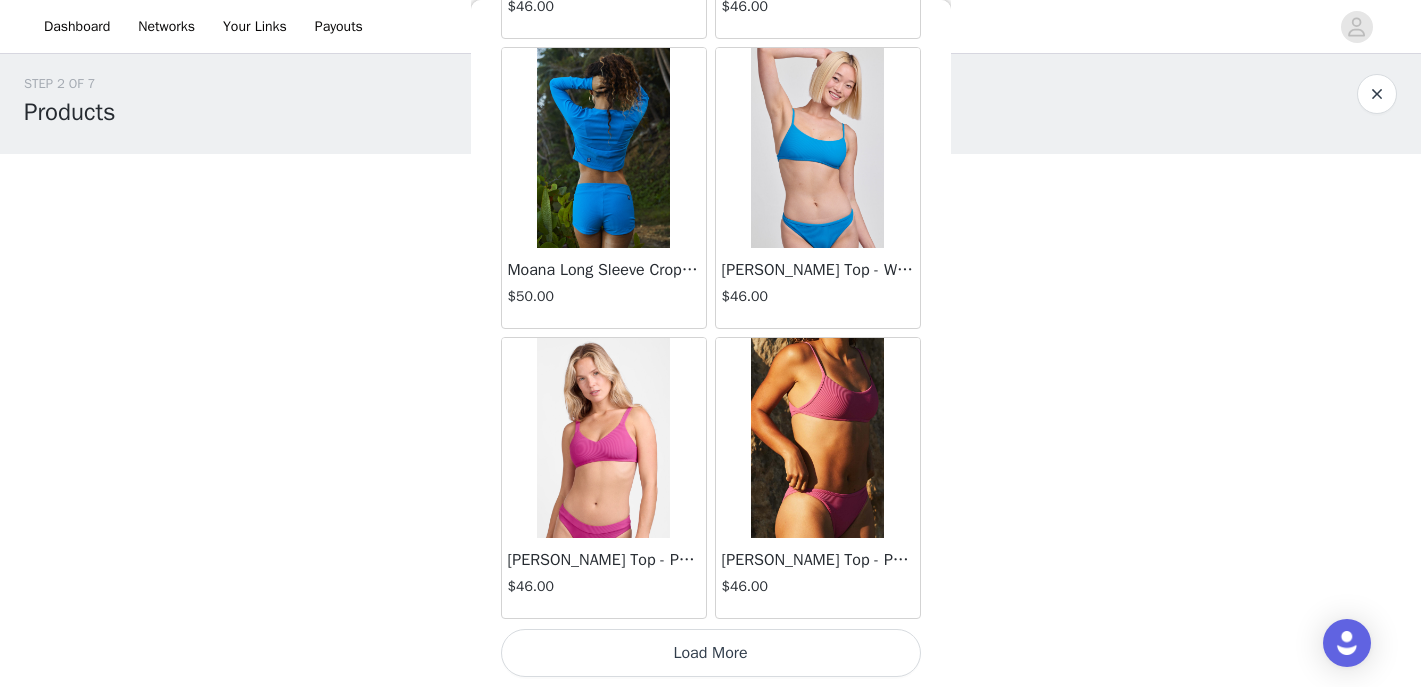 click on "Load More" at bounding box center [711, 653] 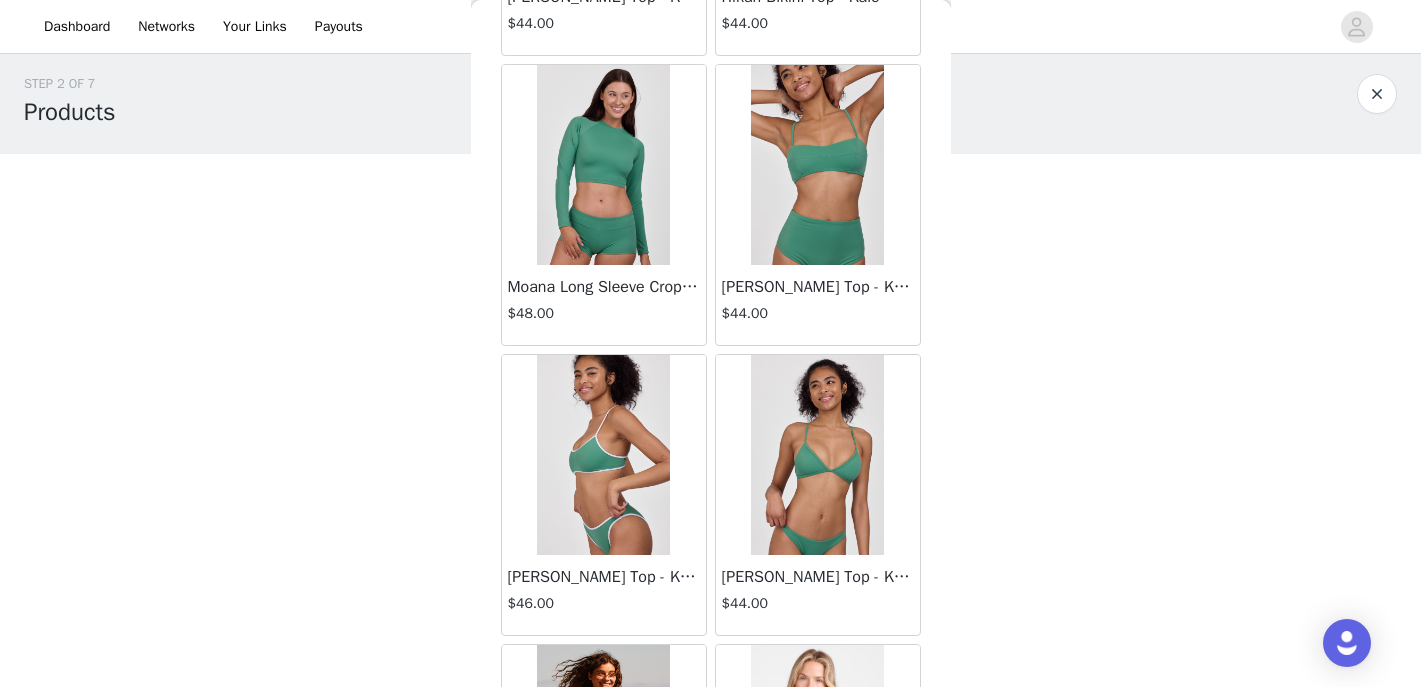 scroll, scrollTop: 6417, scrollLeft: 0, axis: vertical 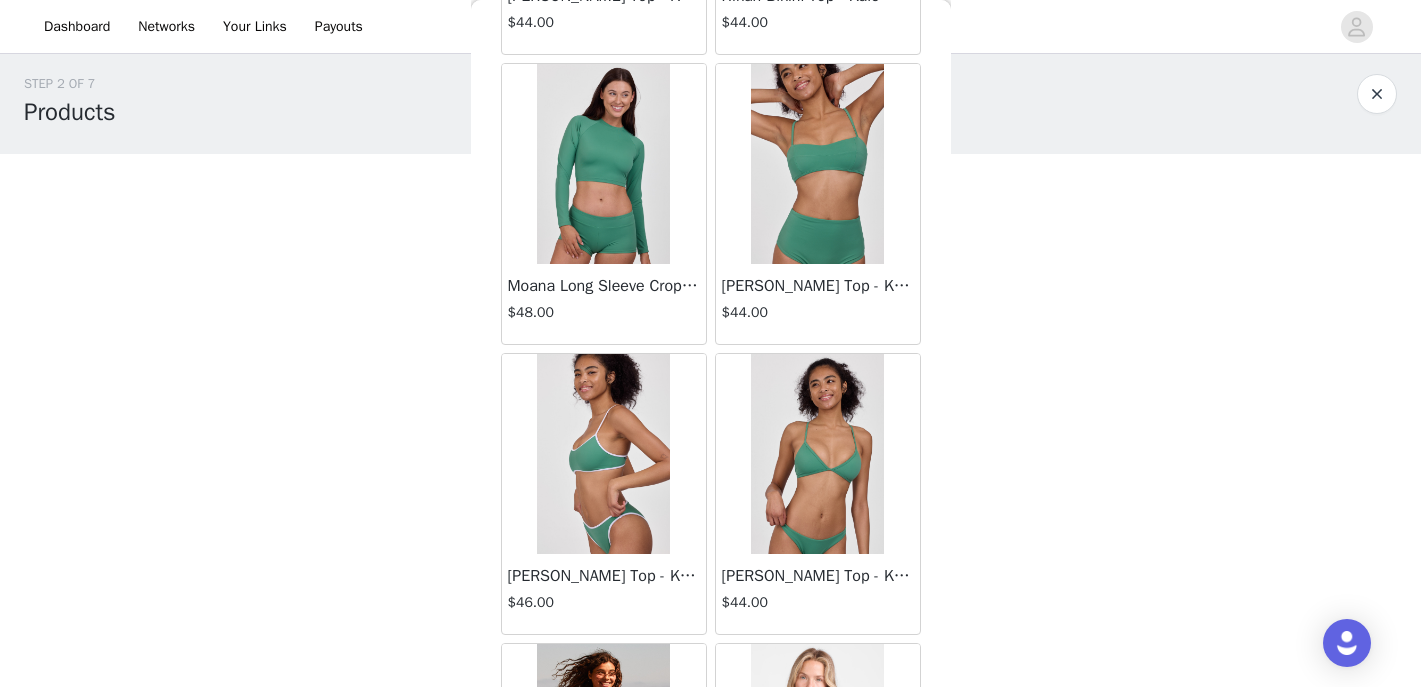 click at bounding box center (817, 454) 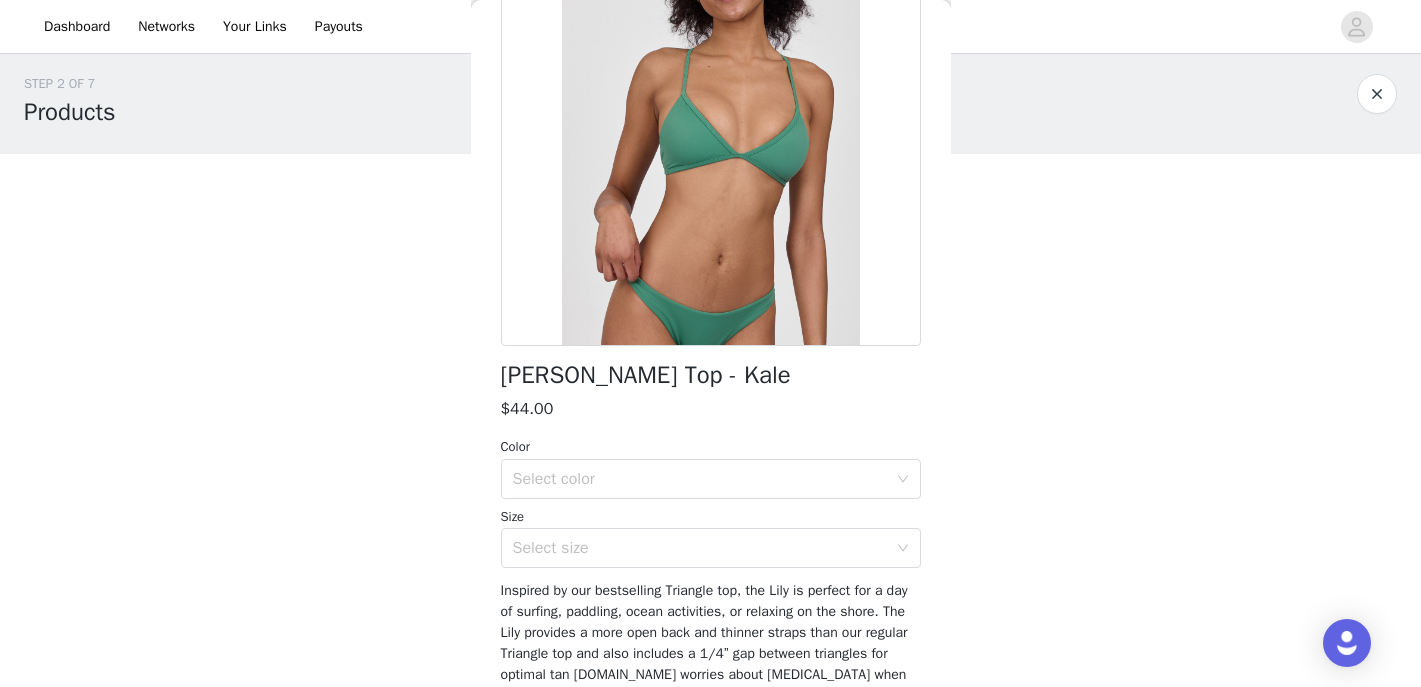 scroll, scrollTop: 208, scrollLeft: 0, axis: vertical 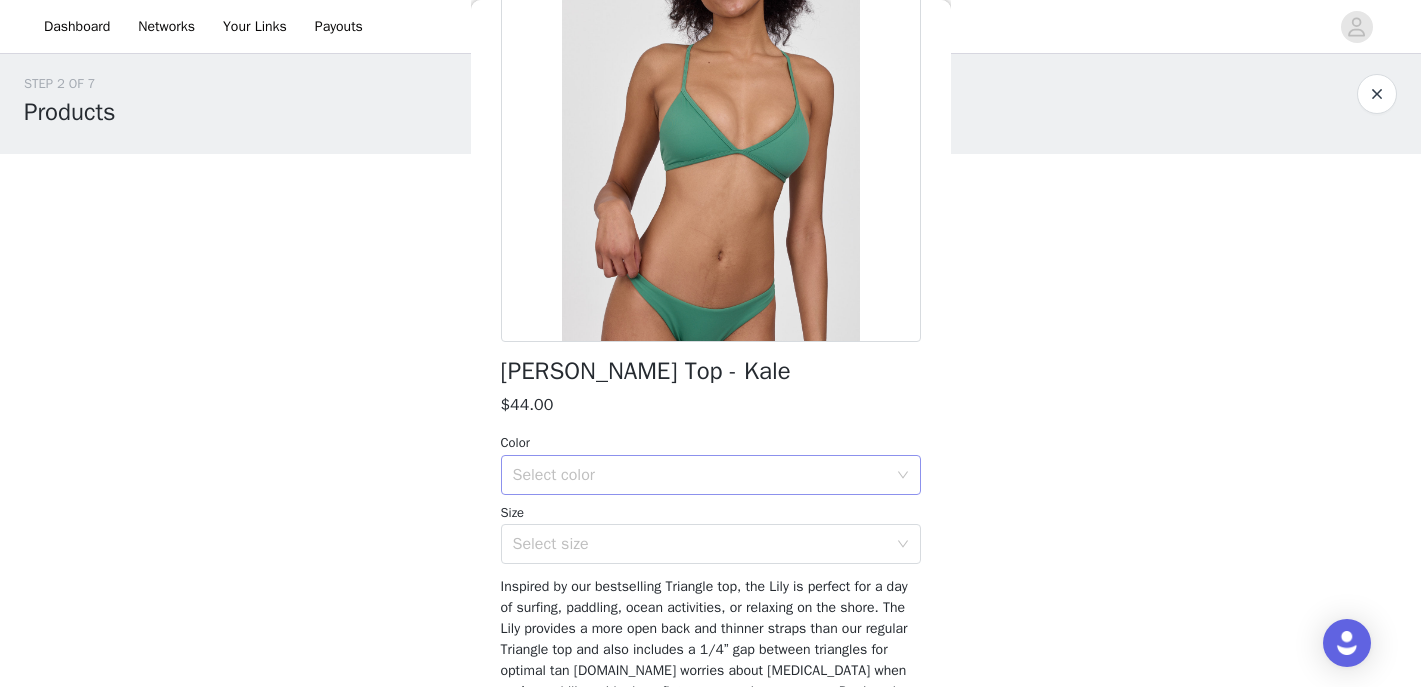 click on "Select color" at bounding box center [700, 475] 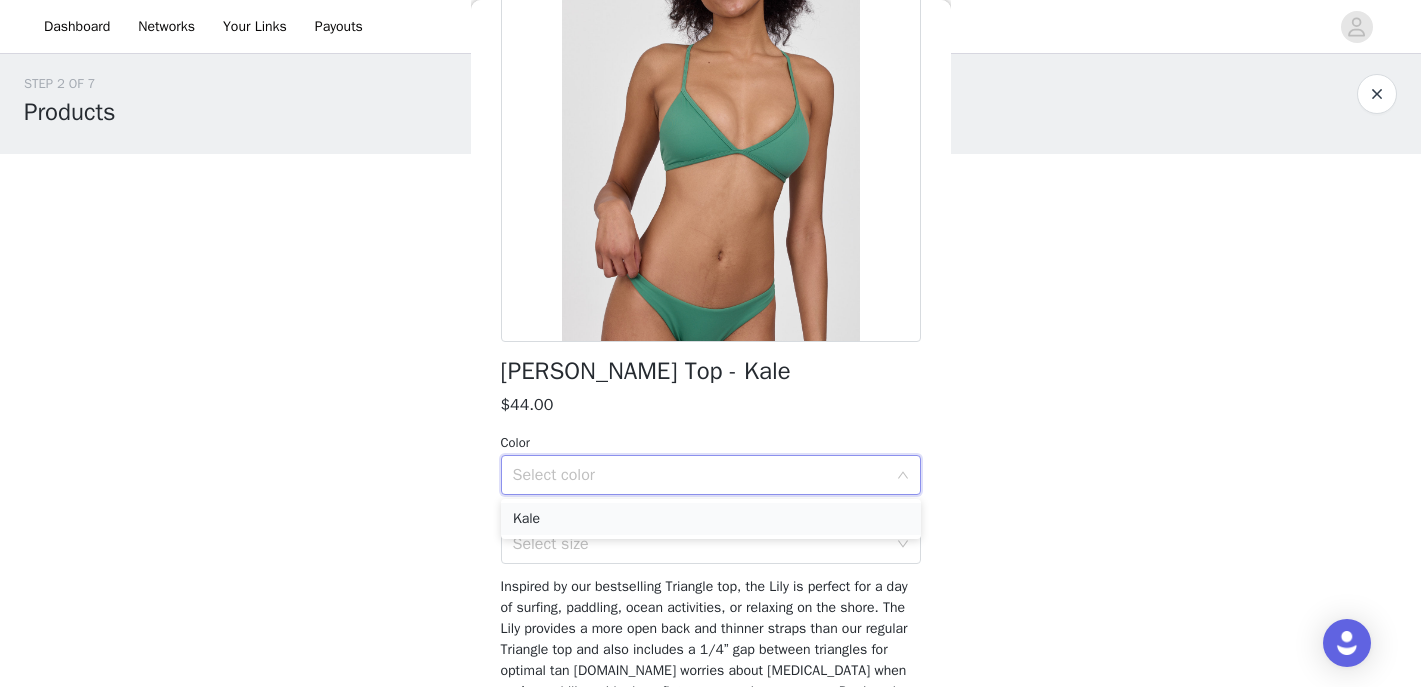 click on "Kale" at bounding box center [711, 519] 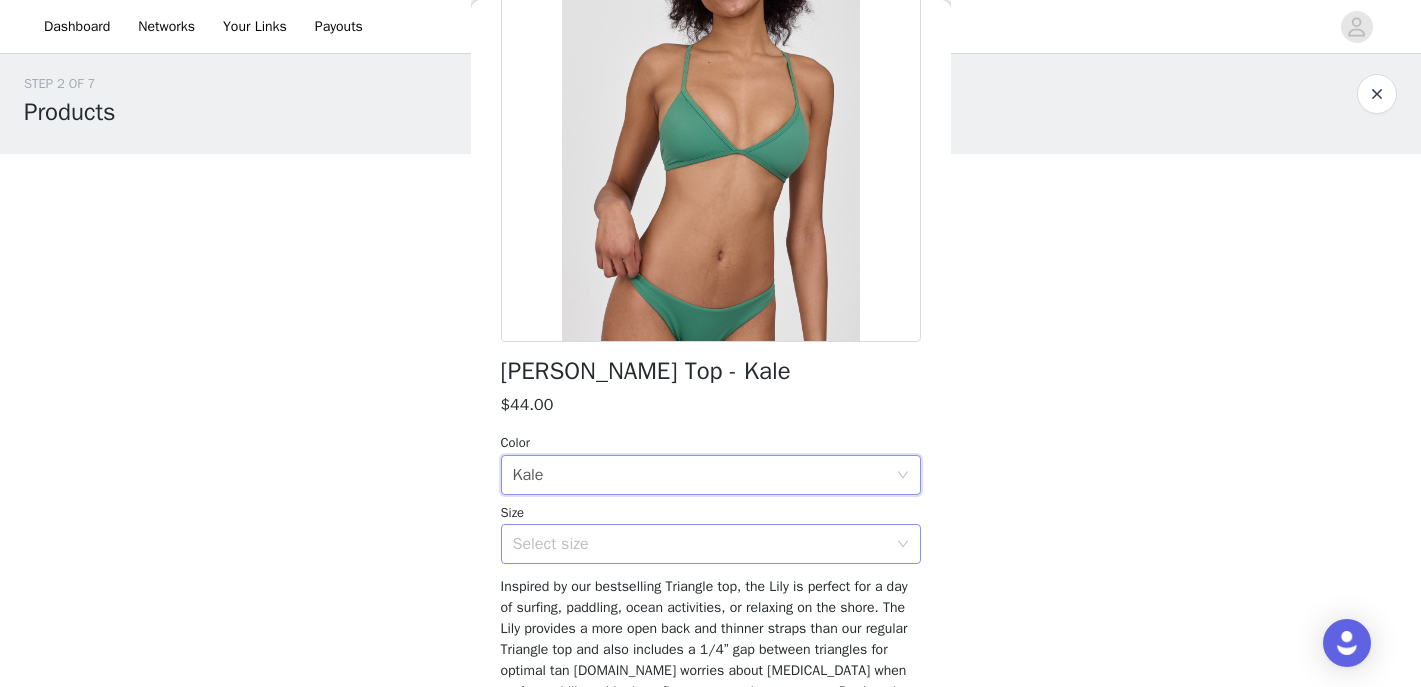click on "Select size" at bounding box center [700, 544] 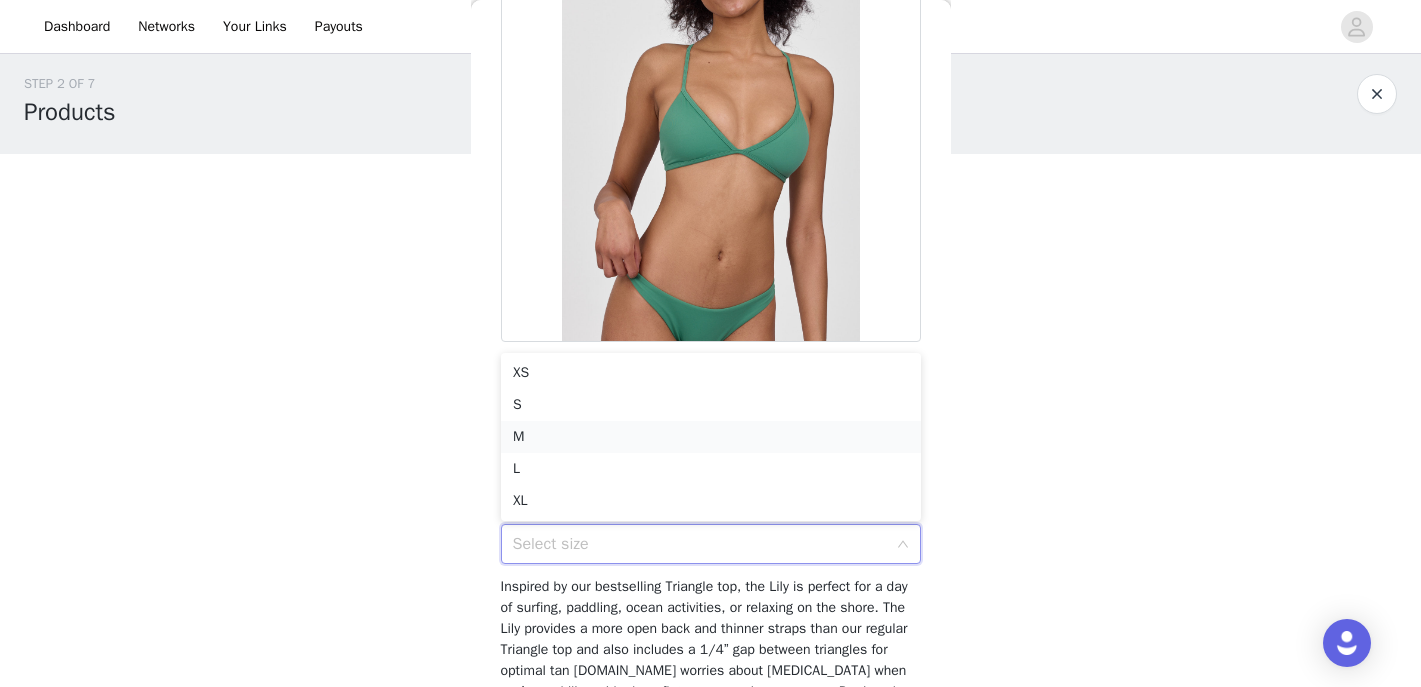 click on "M" at bounding box center [711, 437] 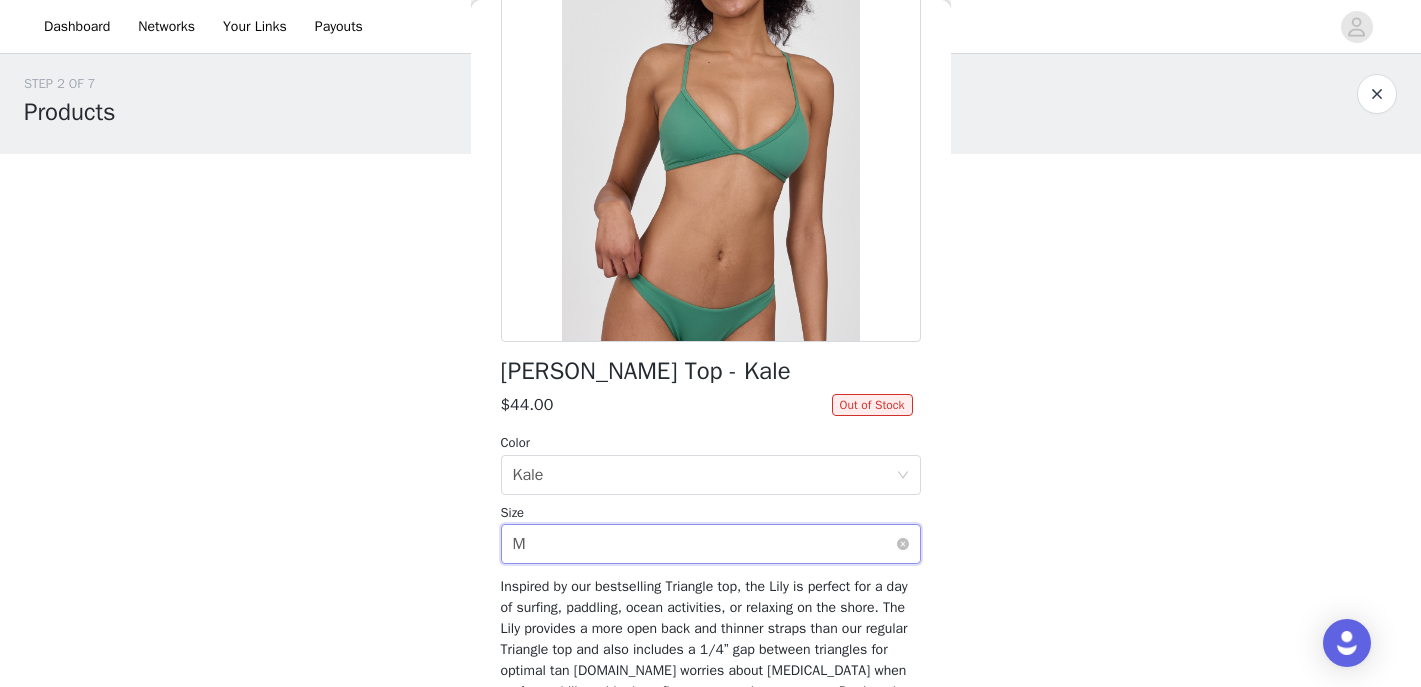 click on "Select size M" at bounding box center [704, 544] 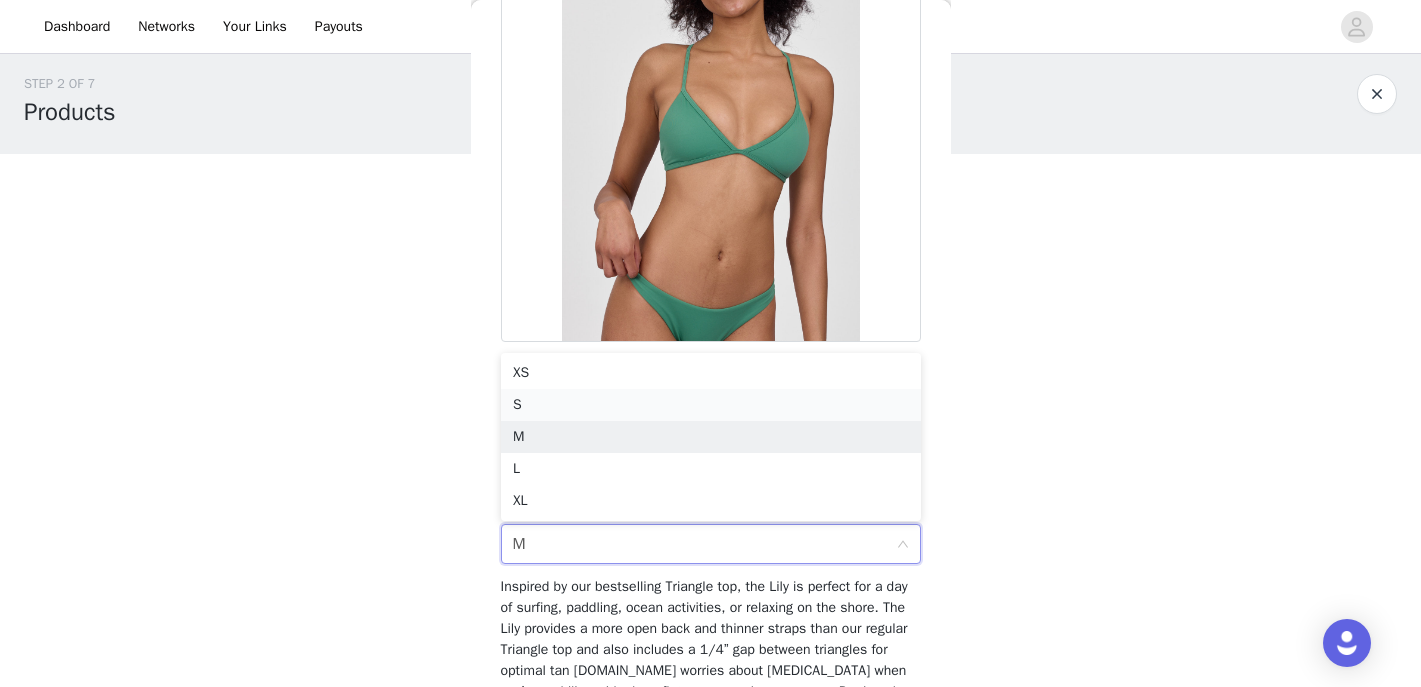 click on "S" at bounding box center (711, 405) 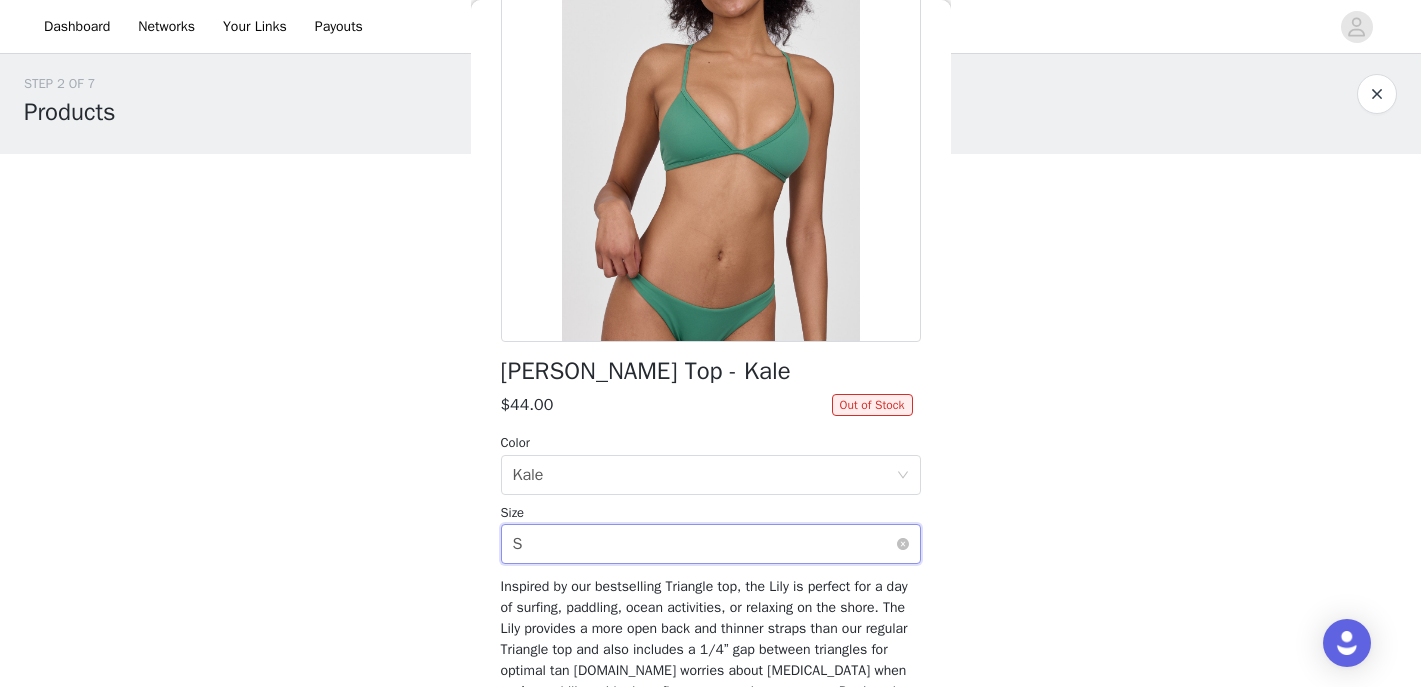click on "Select size S" at bounding box center [704, 544] 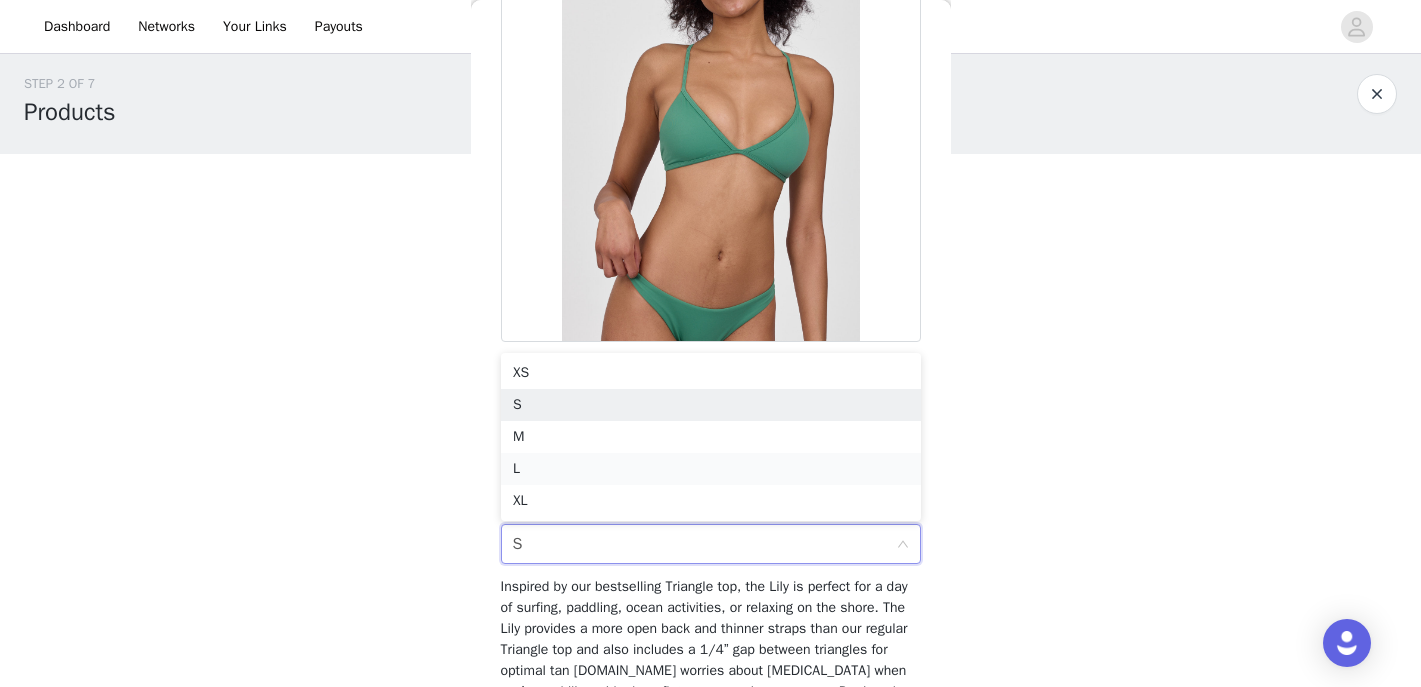 click on "L" at bounding box center [711, 469] 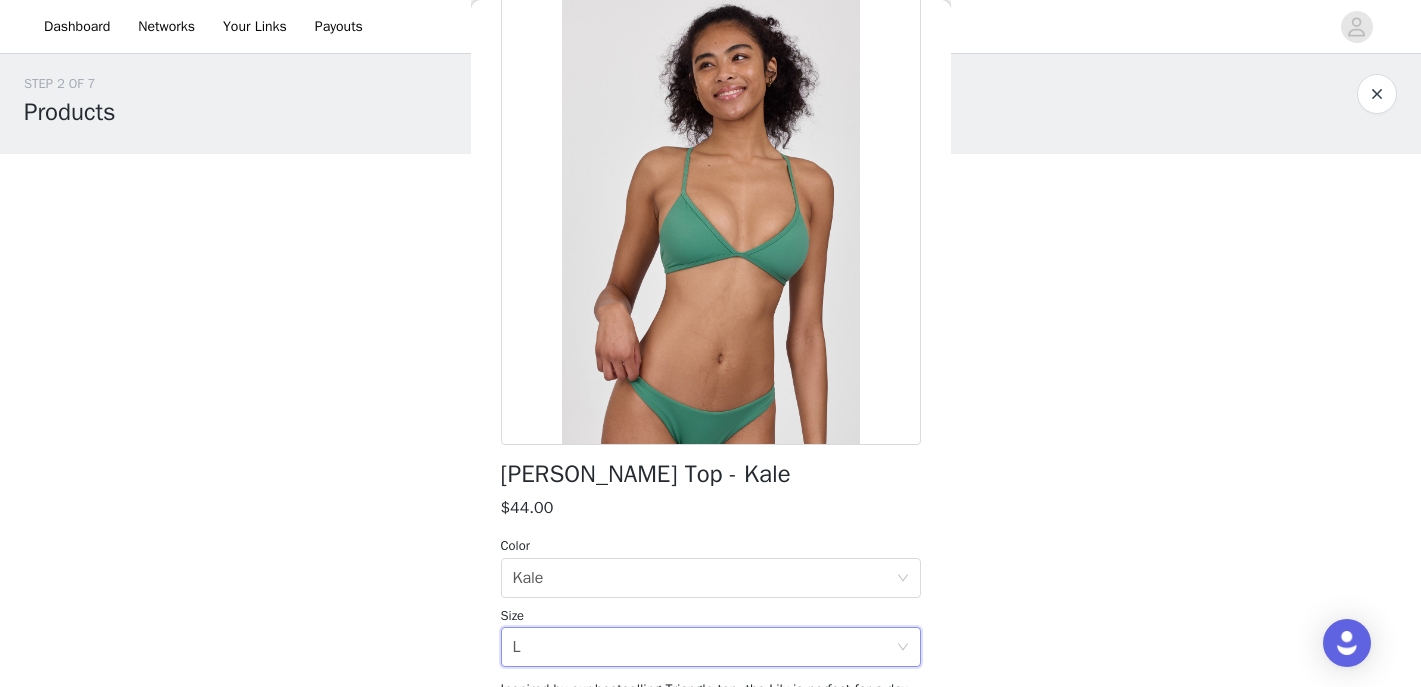 scroll, scrollTop: 103, scrollLeft: 0, axis: vertical 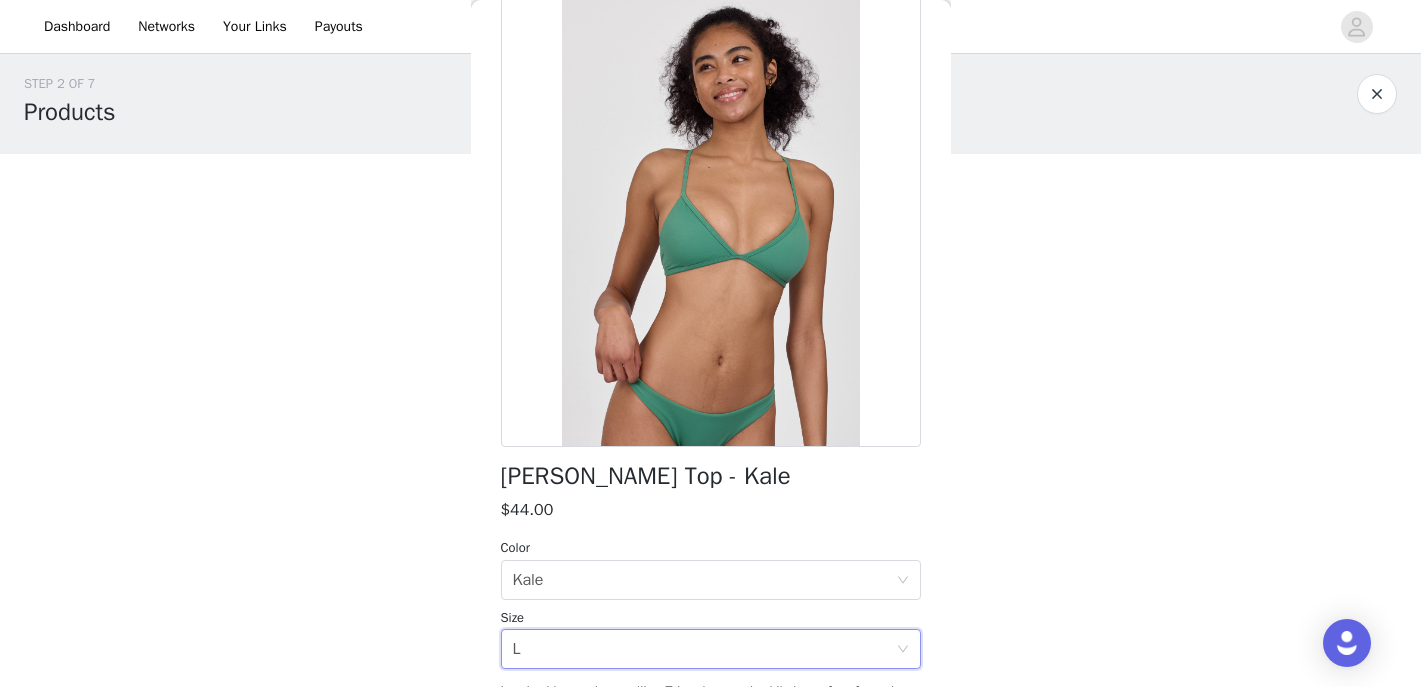 click at bounding box center [711, 222] 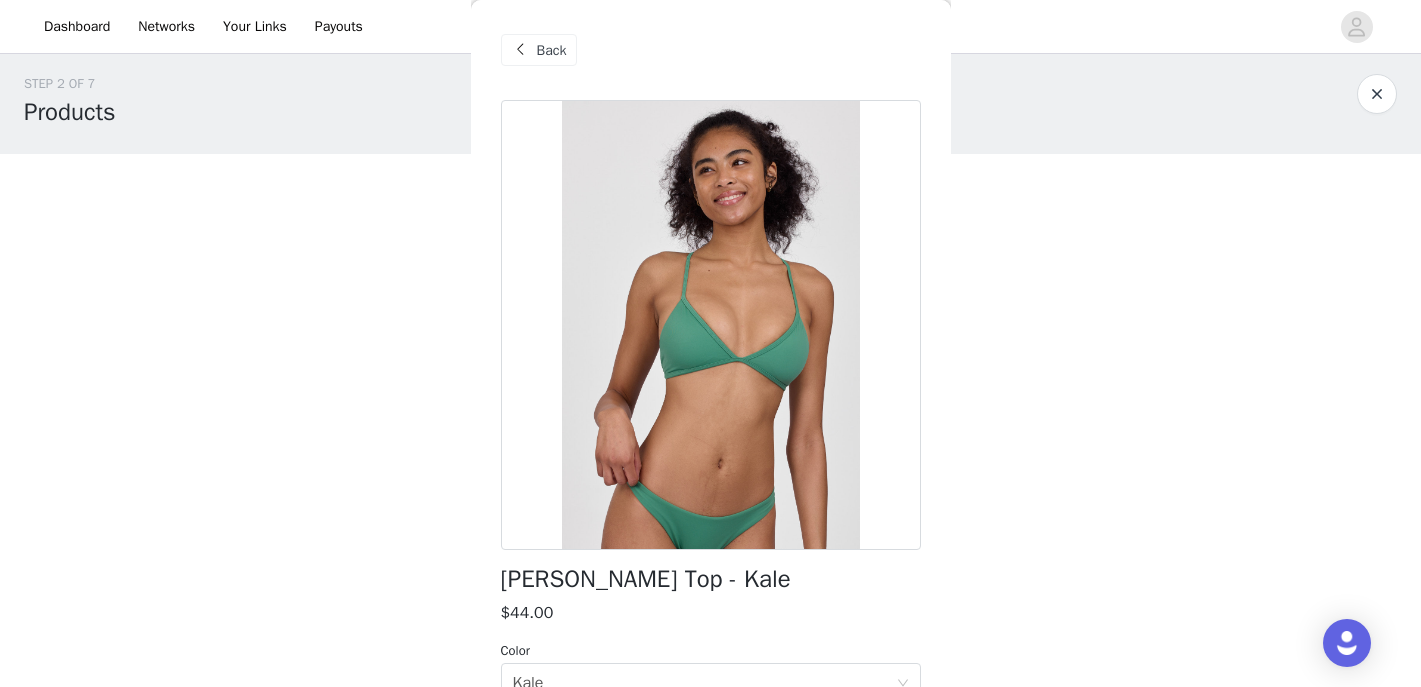 click on "Back" at bounding box center (552, 50) 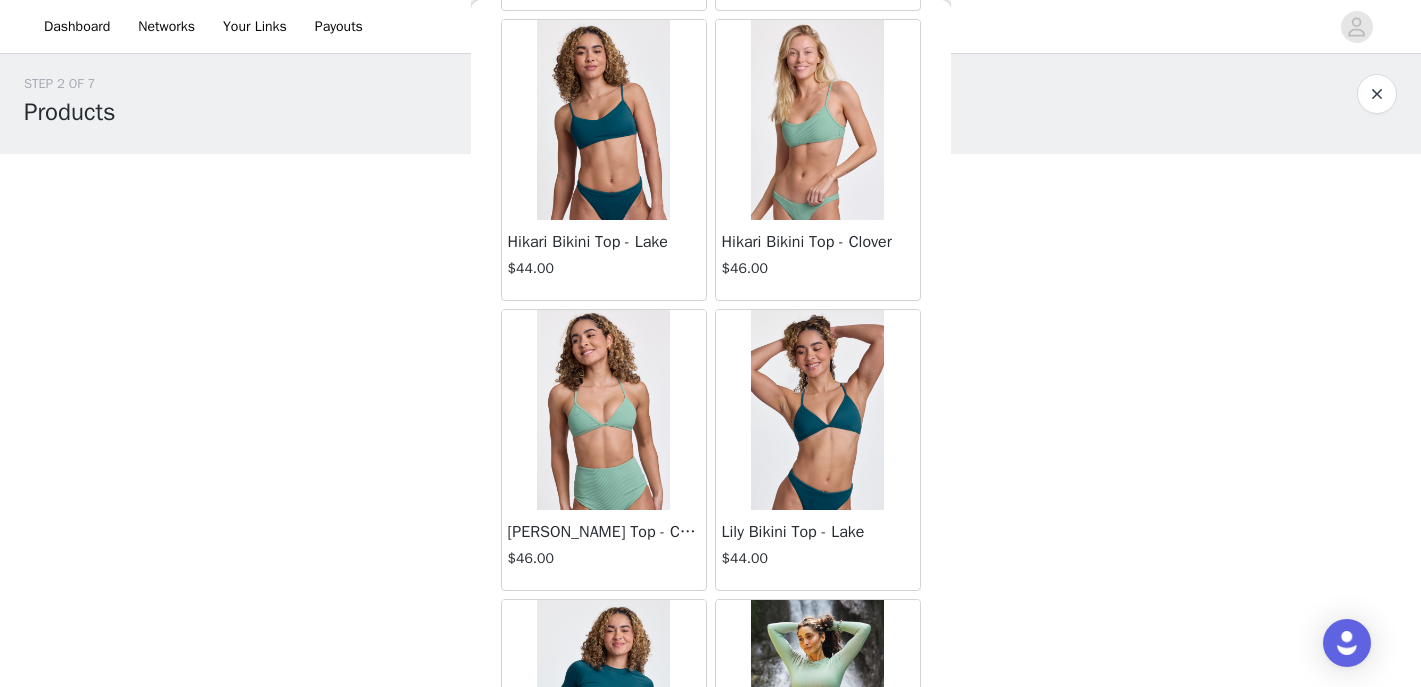 scroll, scrollTop: 1654, scrollLeft: 0, axis: vertical 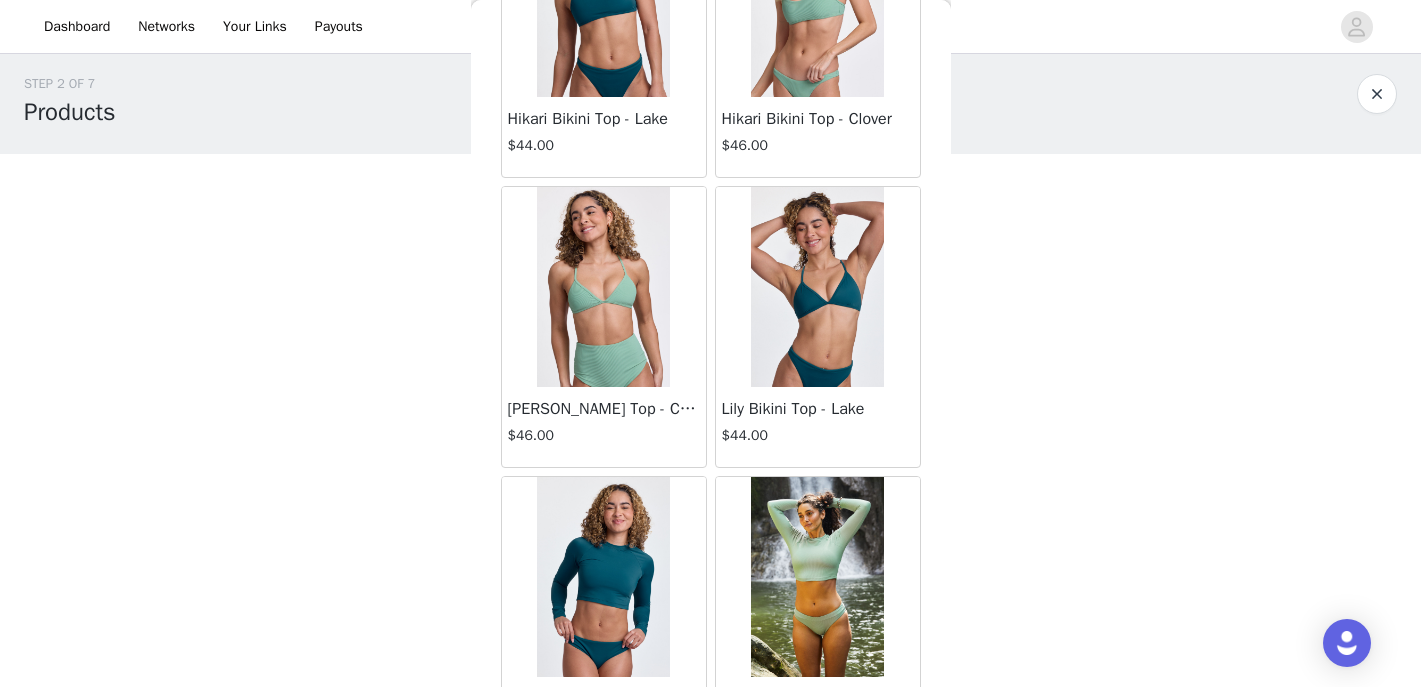 click at bounding box center [603, 287] 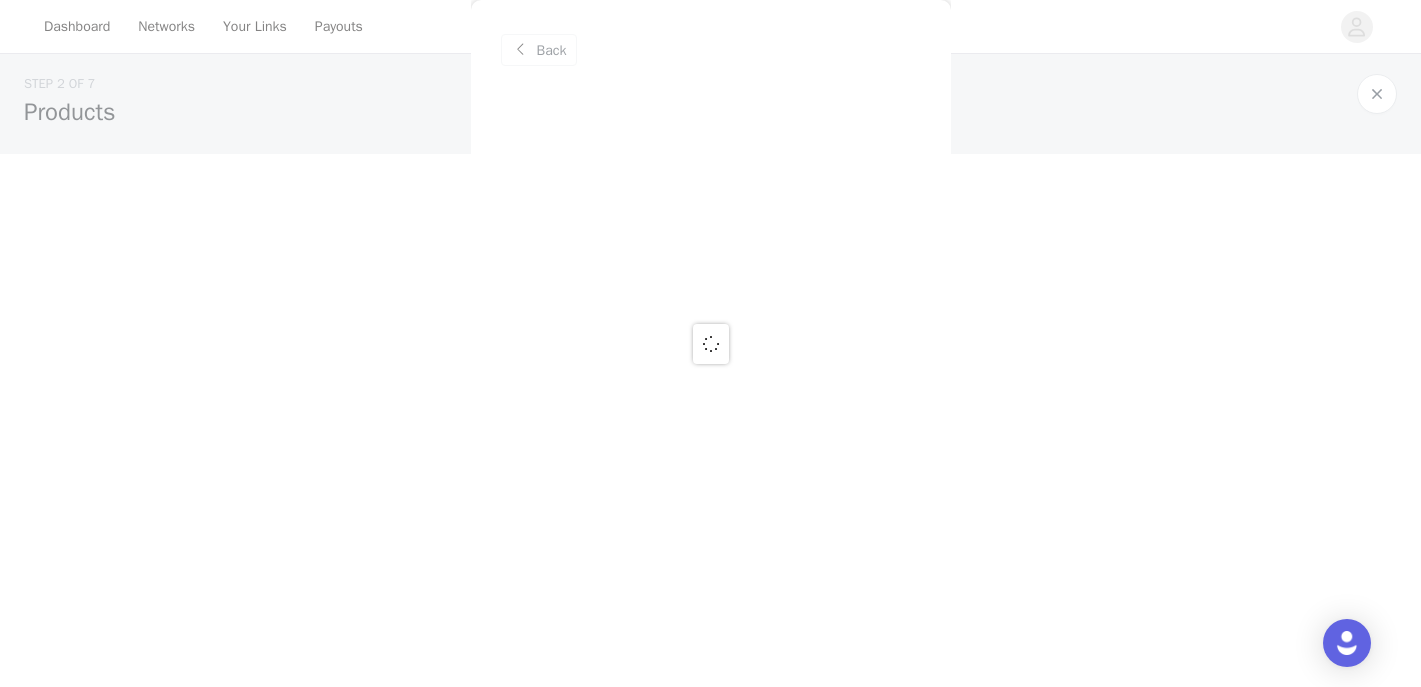 scroll, scrollTop: 0, scrollLeft: 0, axis: both 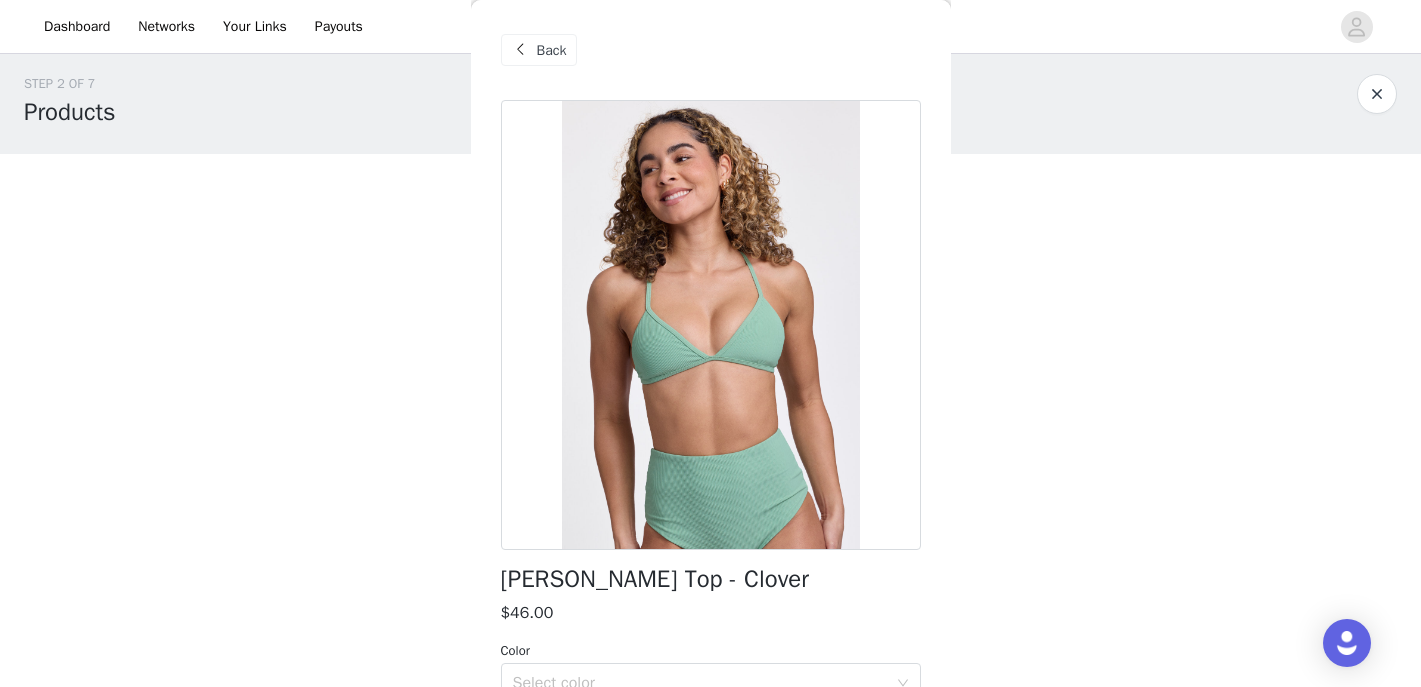 click on "Back" at bounding box center [552, 50] 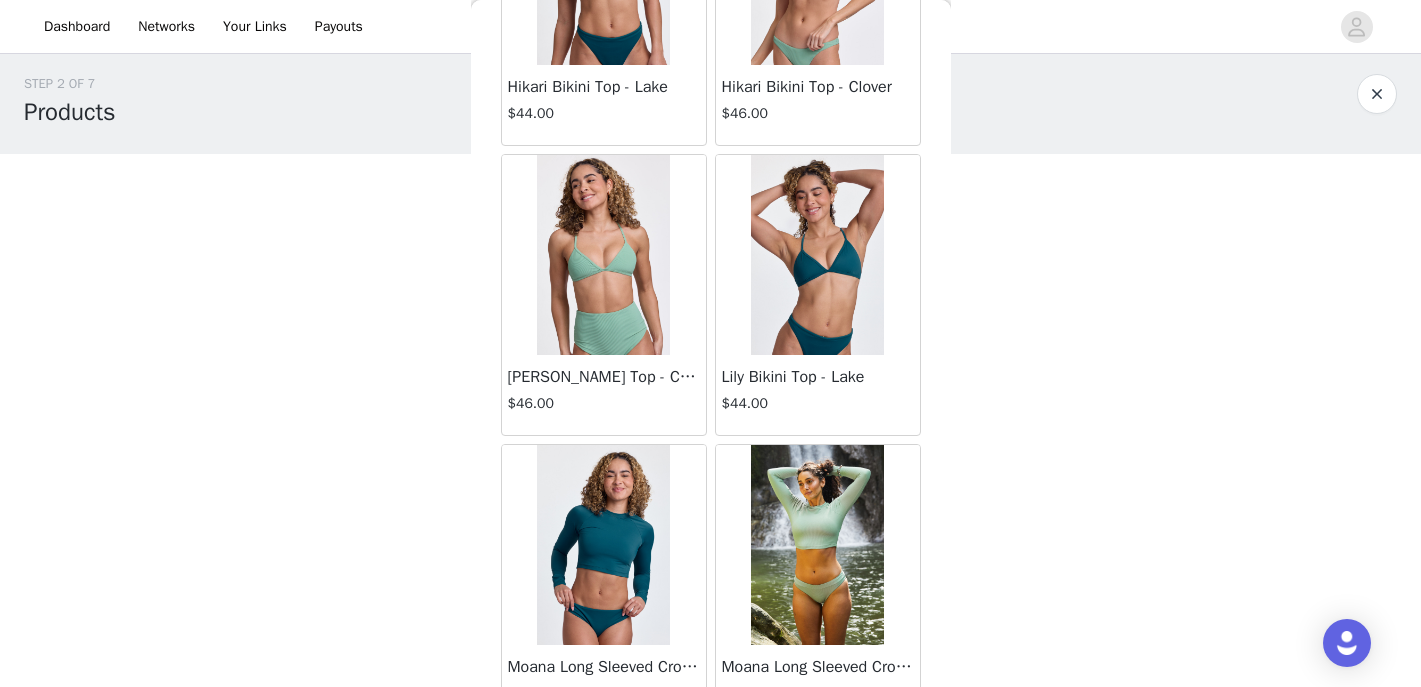 scroll, scrollTop: 1692, scrollLeft: 0, axis: vertical 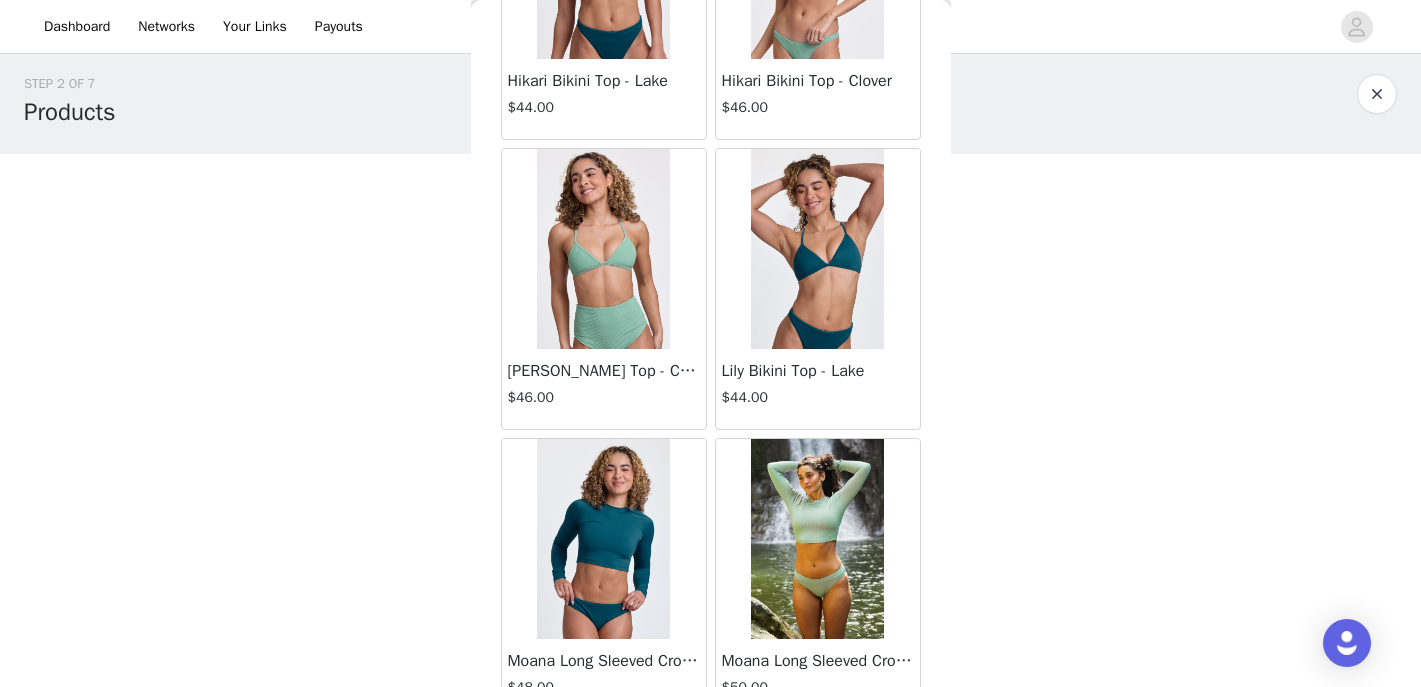 click at bounding box center [817, 249] 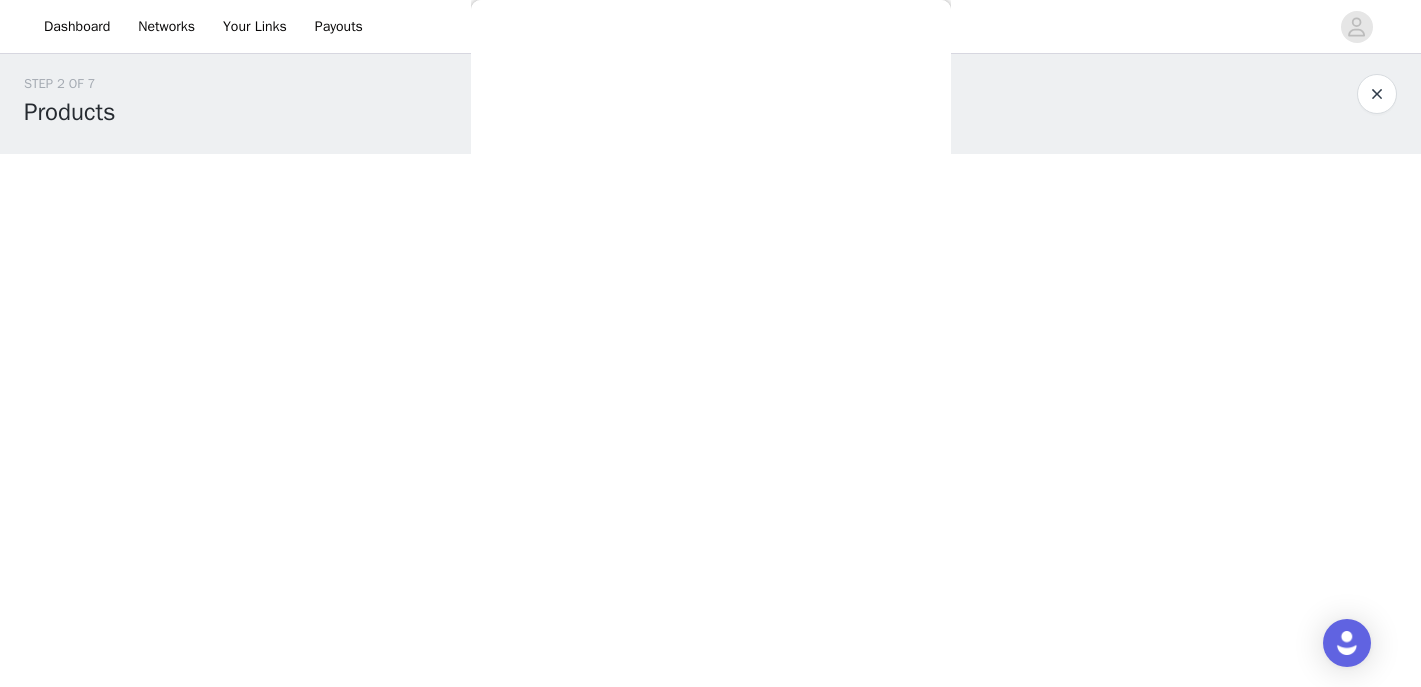 scroll, scrollTop: 0, scrollLeft: 0, axis: both 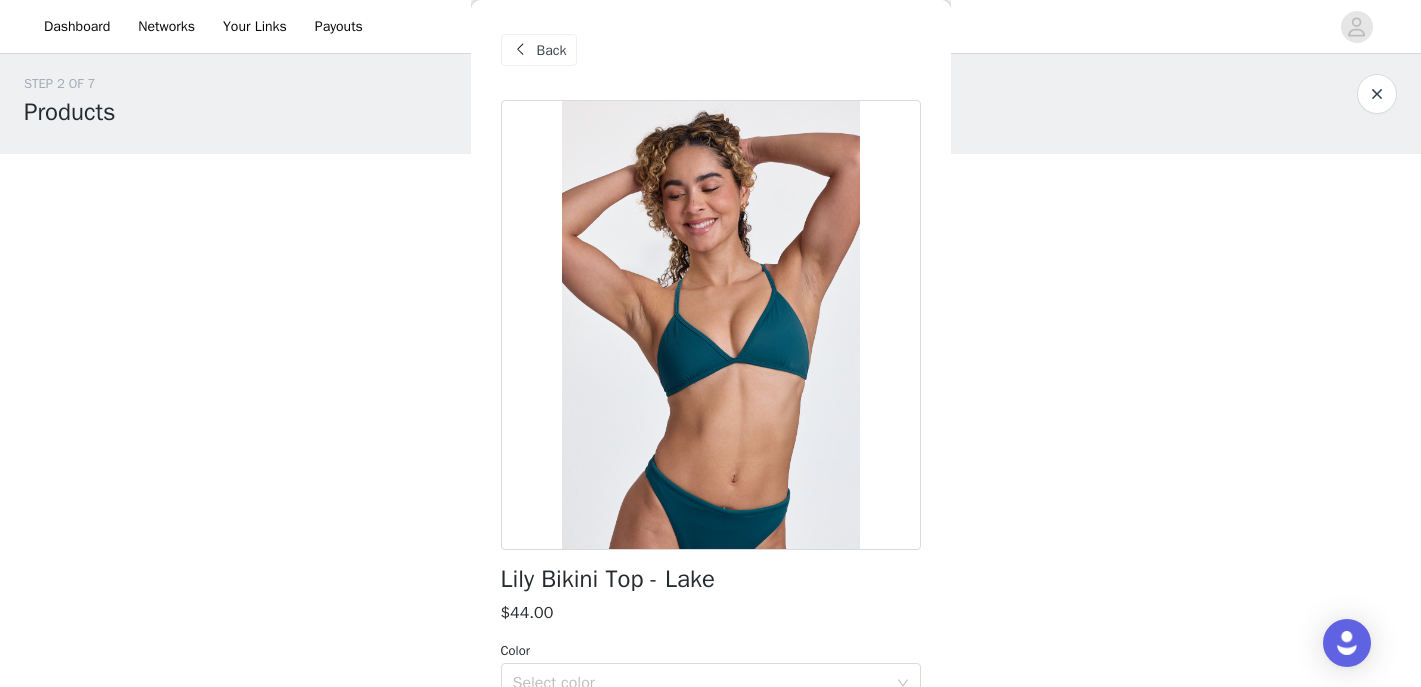click on "Back" at bounding box center [552, 50] 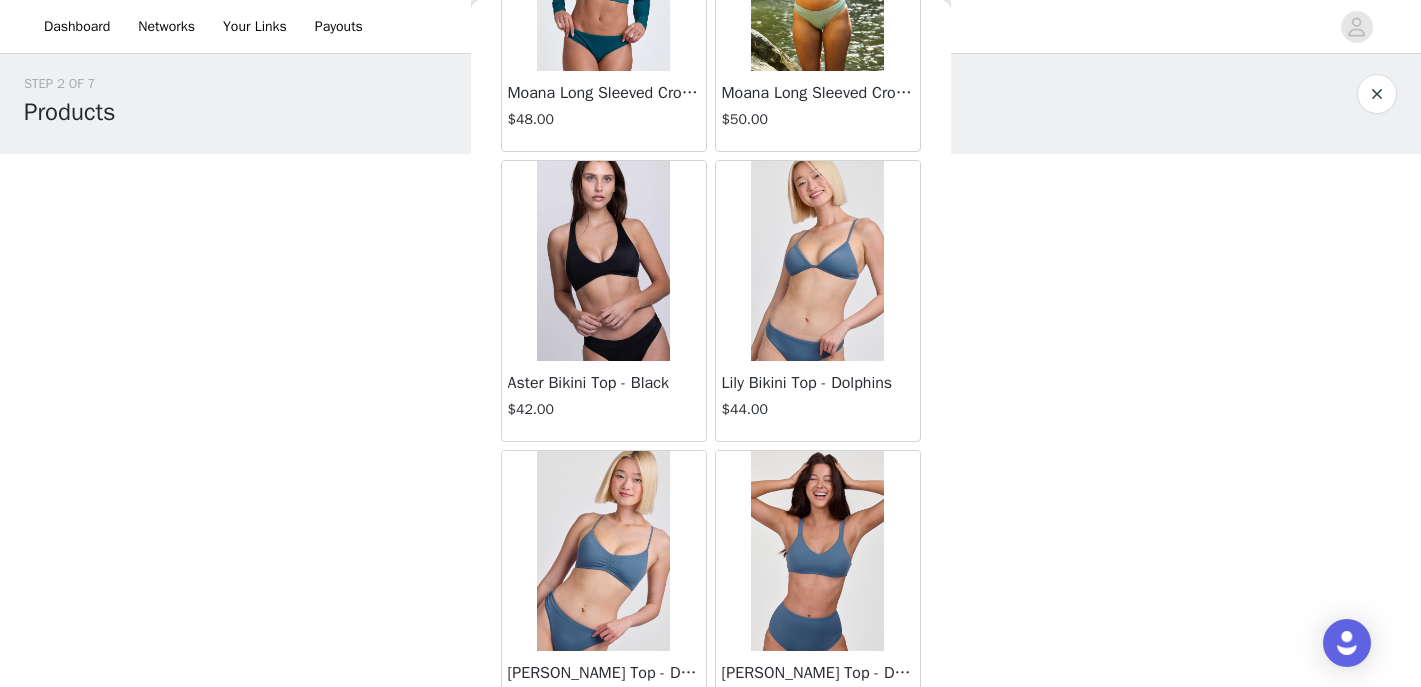 scroll, scrollTop: 2258, scrollLeft: 0, axis: vertical 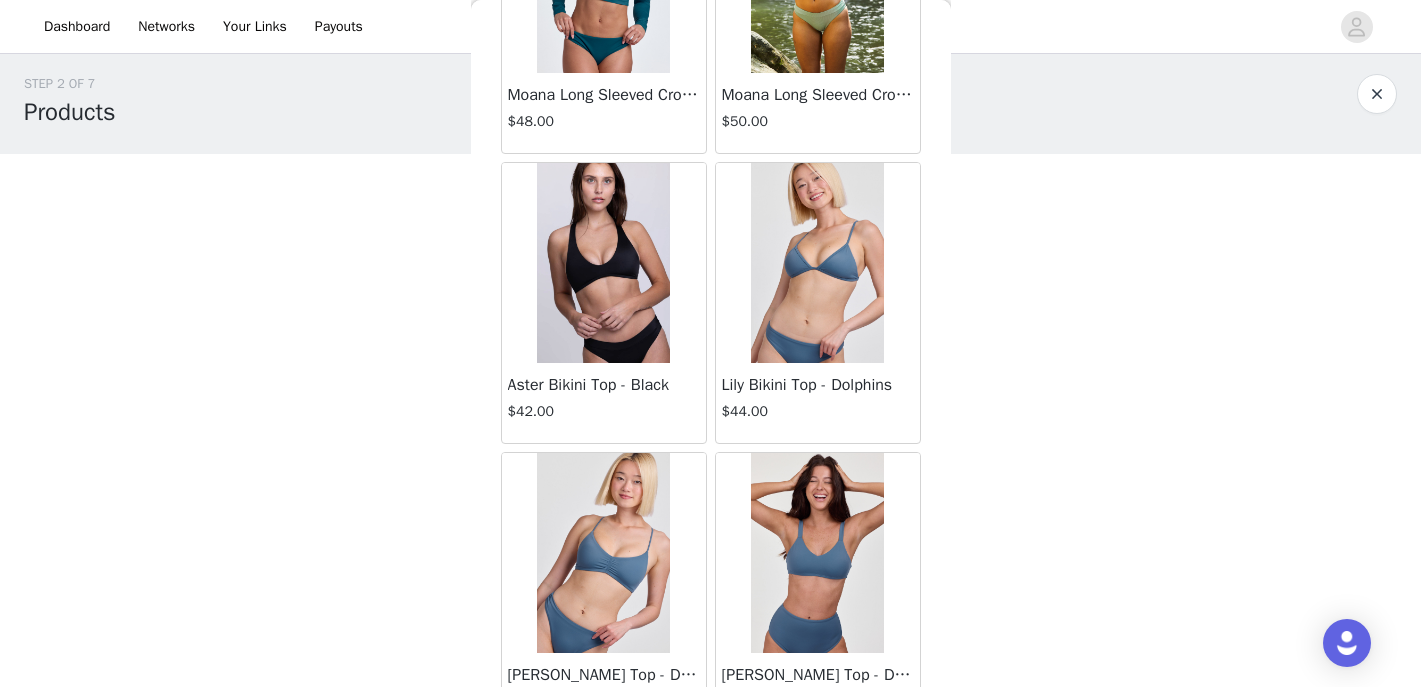 click at bounding box center (817, 263) 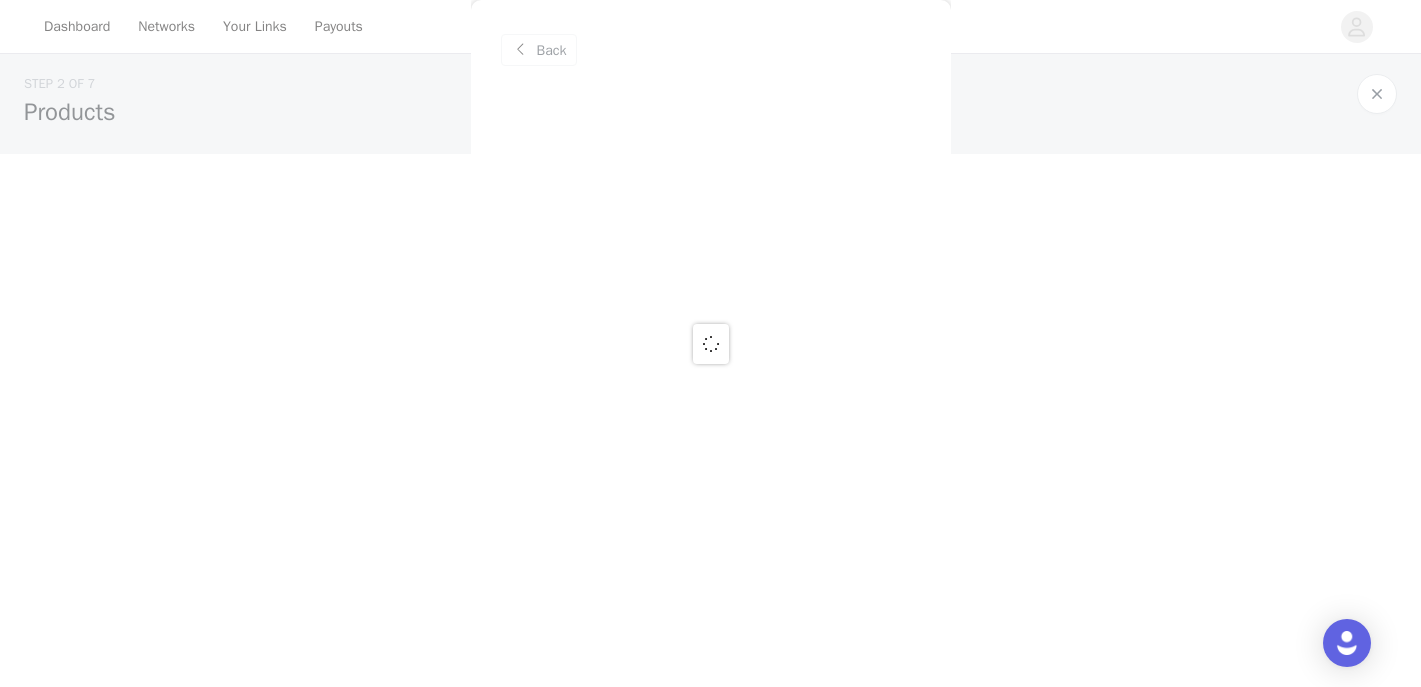 scroll, scrollTop: 0, scrollLeft: 0, axis: both 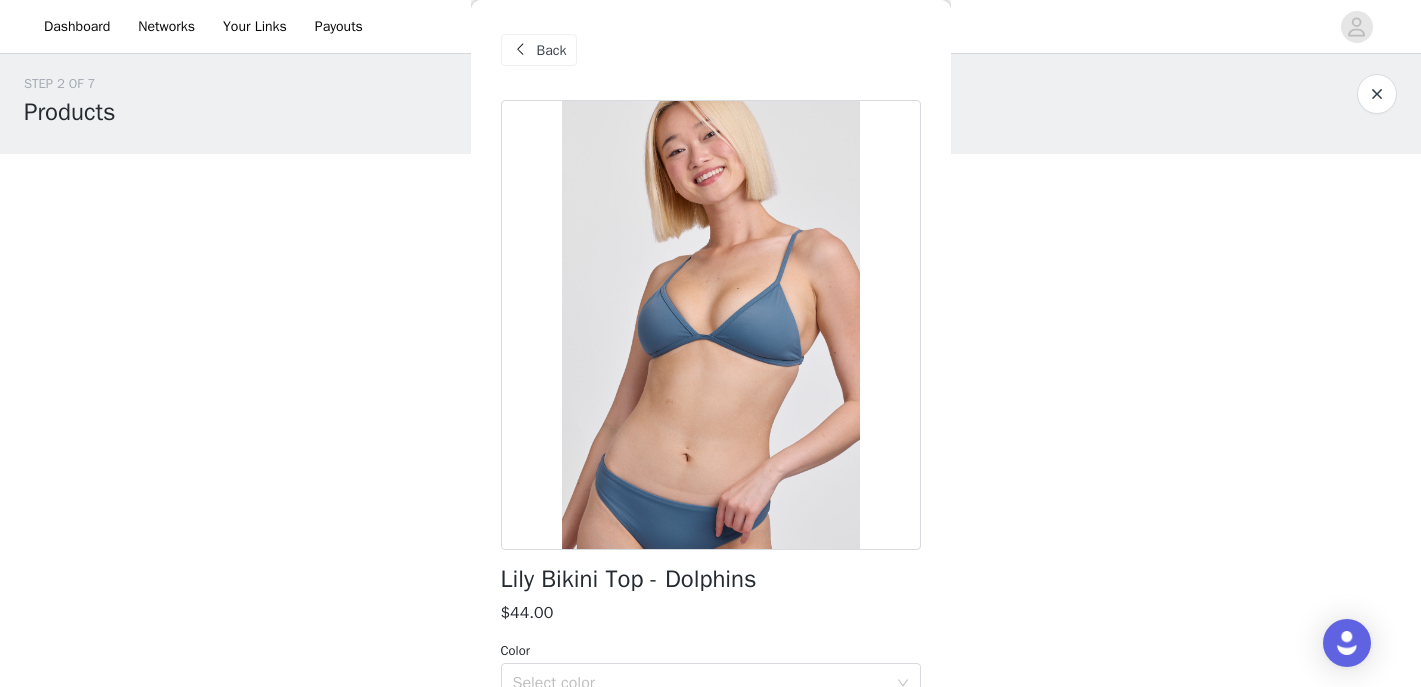 click at bounding box center [521, 50] 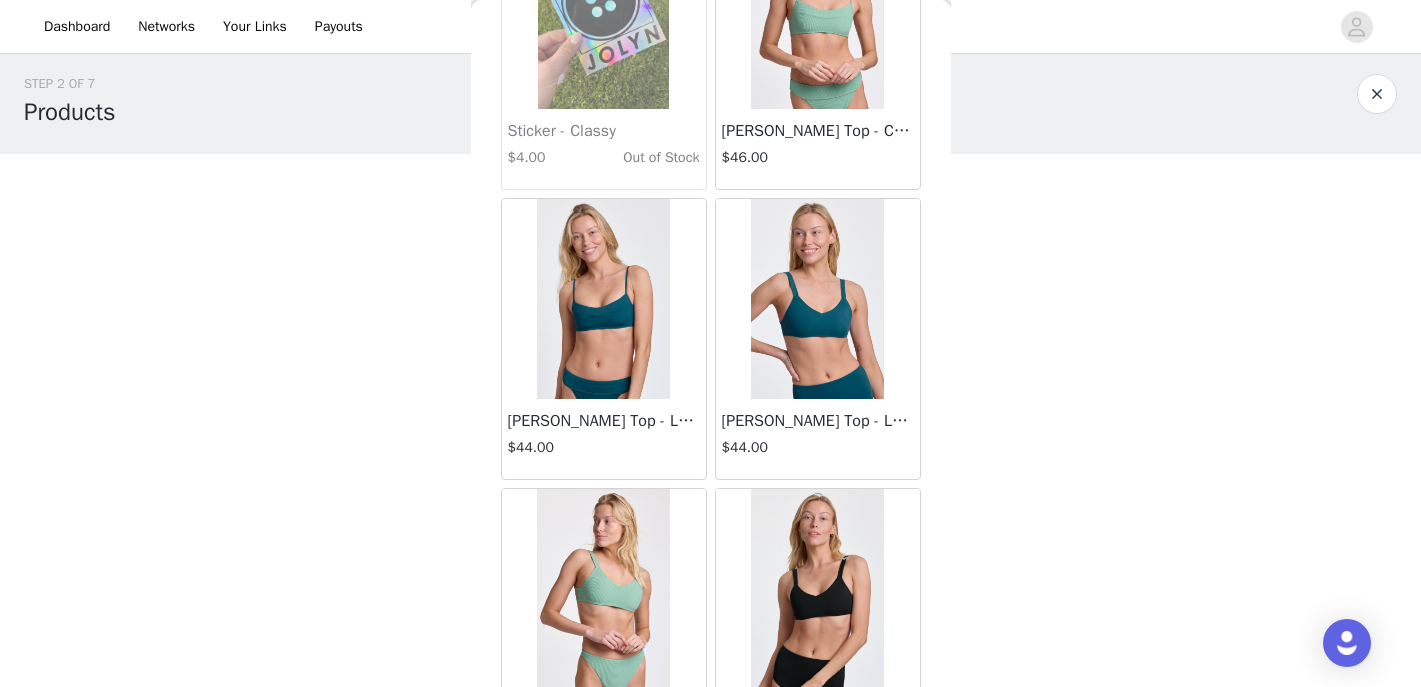 scroll, scrollTop: 0, scrollLeft: 0, axis: both 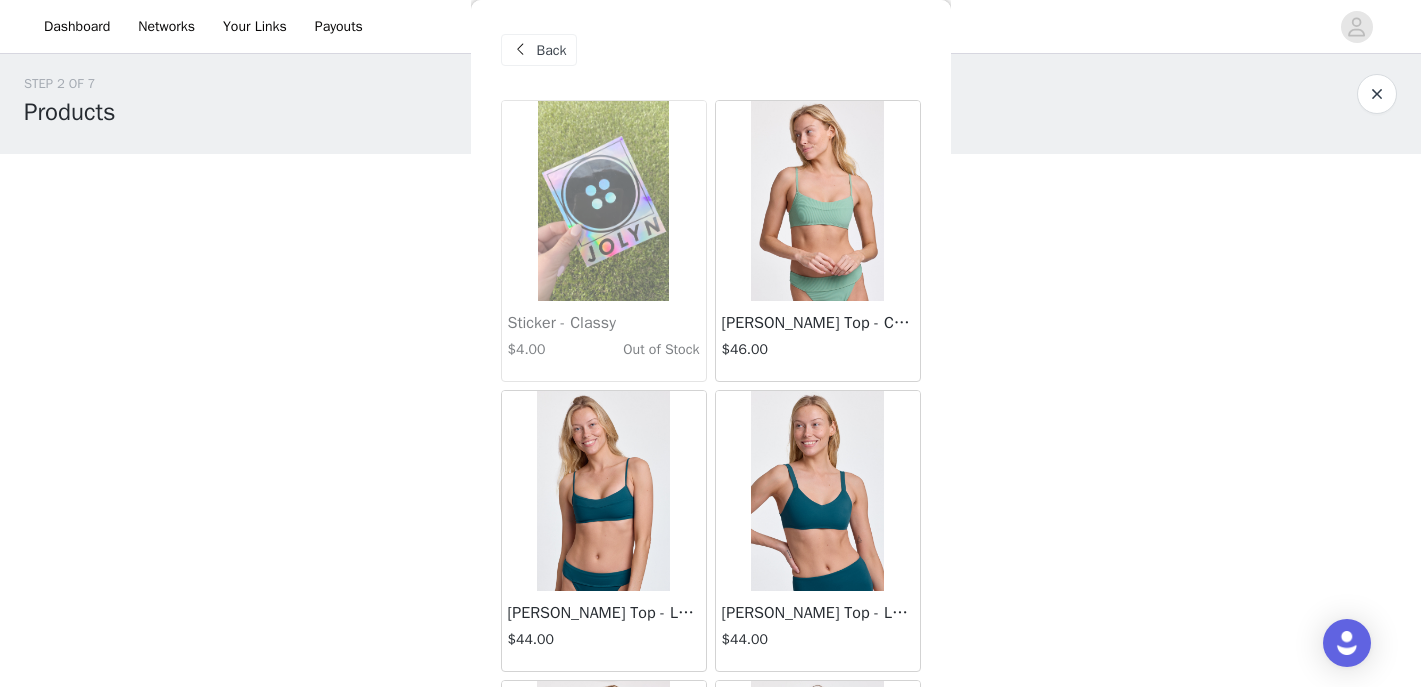 click at bounding box center (521, 50) 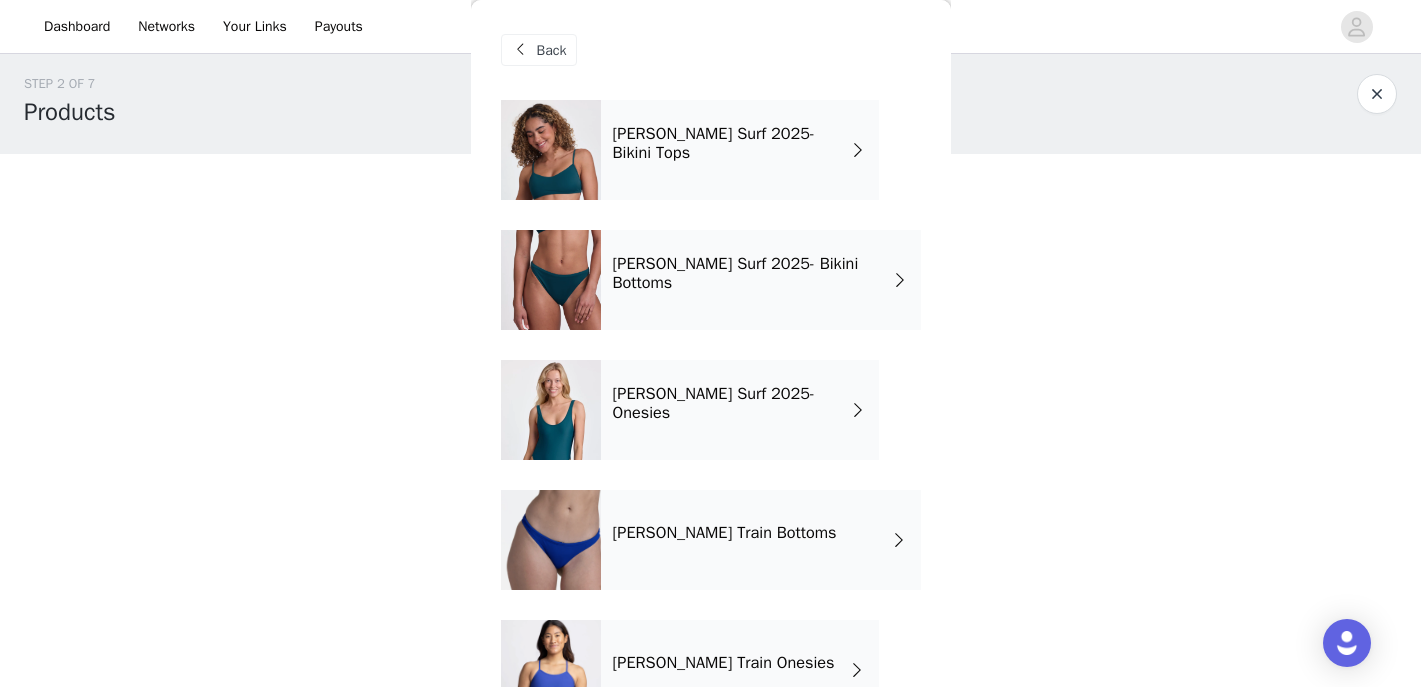 click on "JOLYN Surf 2025- Onesies" at bounding box center [740, 410] 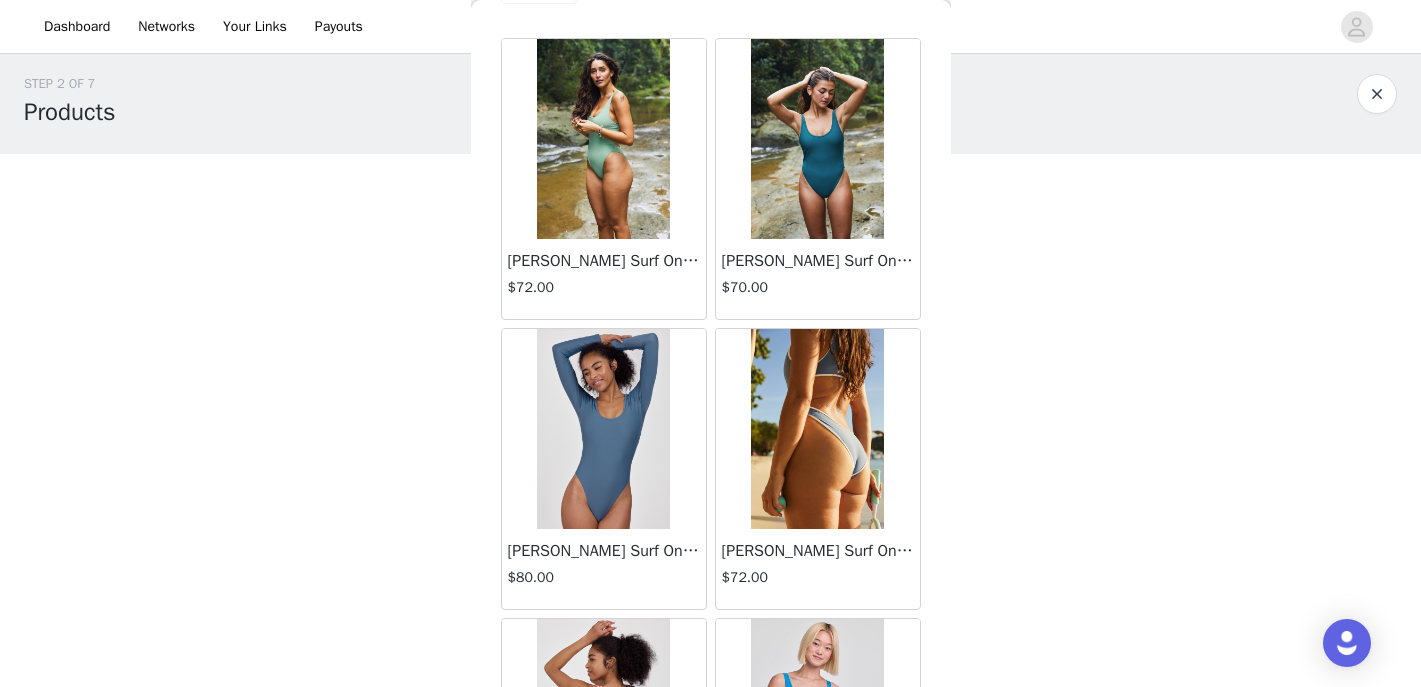 scroll, scrollTop: 0, scrollLeft: 0, axis: both 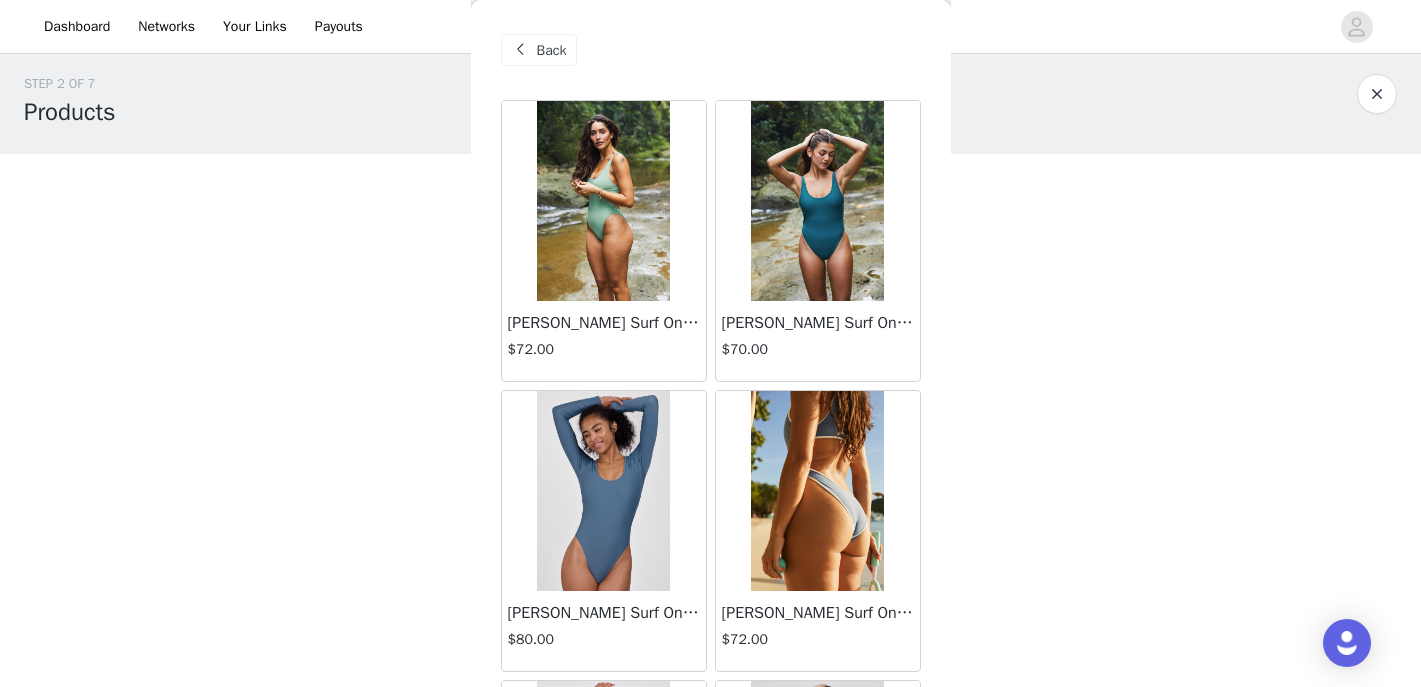 click on "Back" at bounding box center (539, 50) 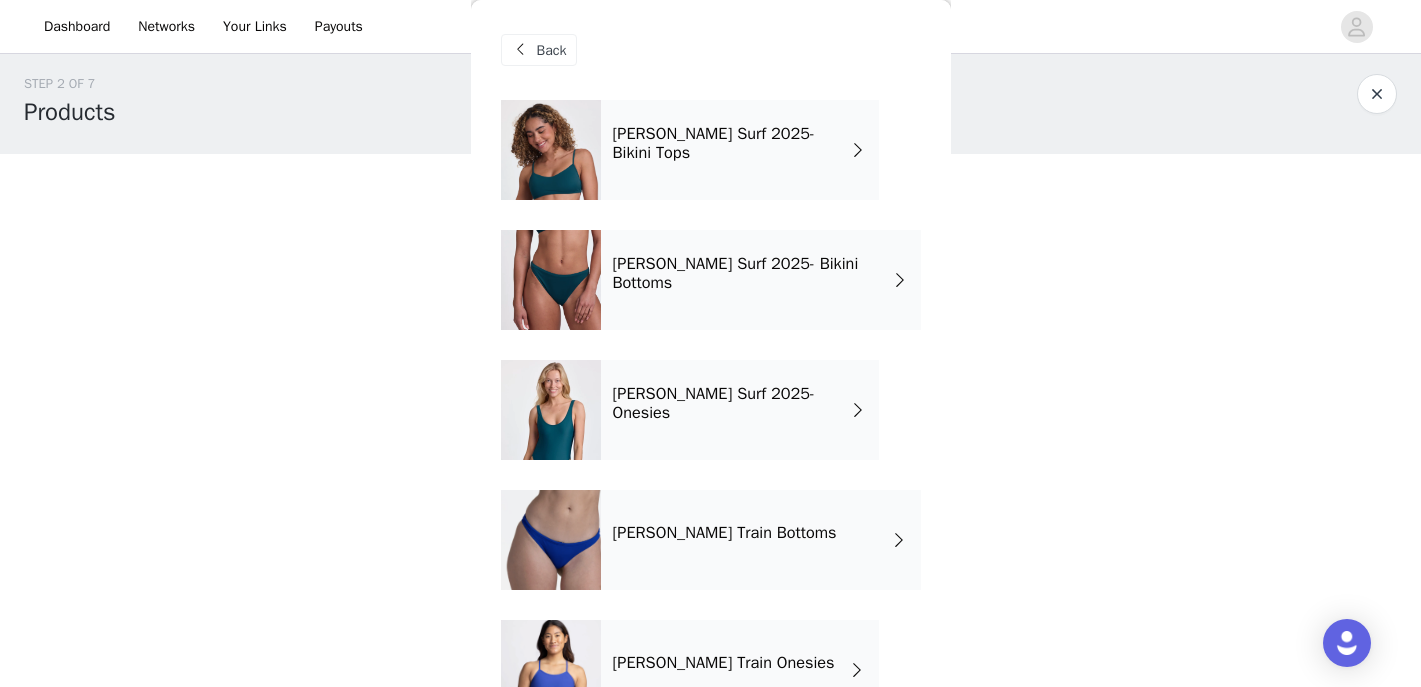 click on "JOLYN Surf 2025- Bikini Tops" at bounding box center (740, 150) 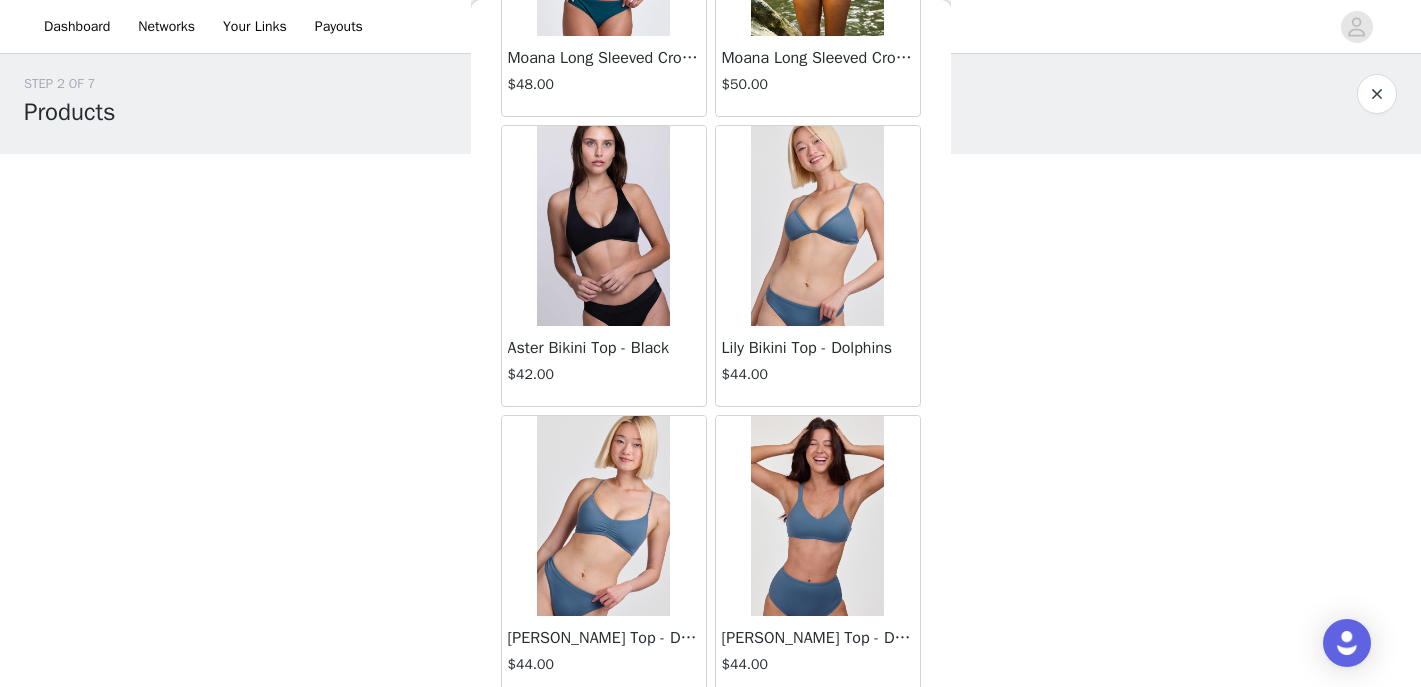 scroll, scrollTop: 2373, scrollLeft: 0, axis: vertical 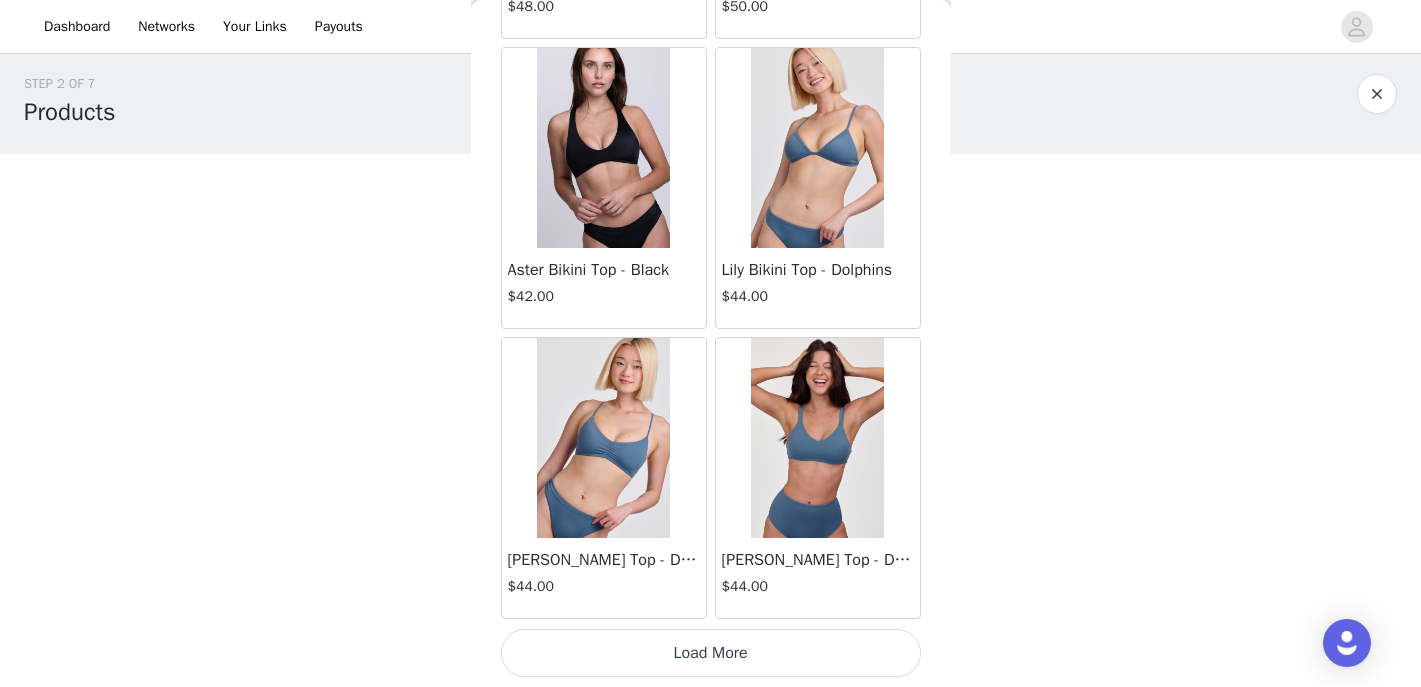 click on "Load More" at bounding box center [711, 653] 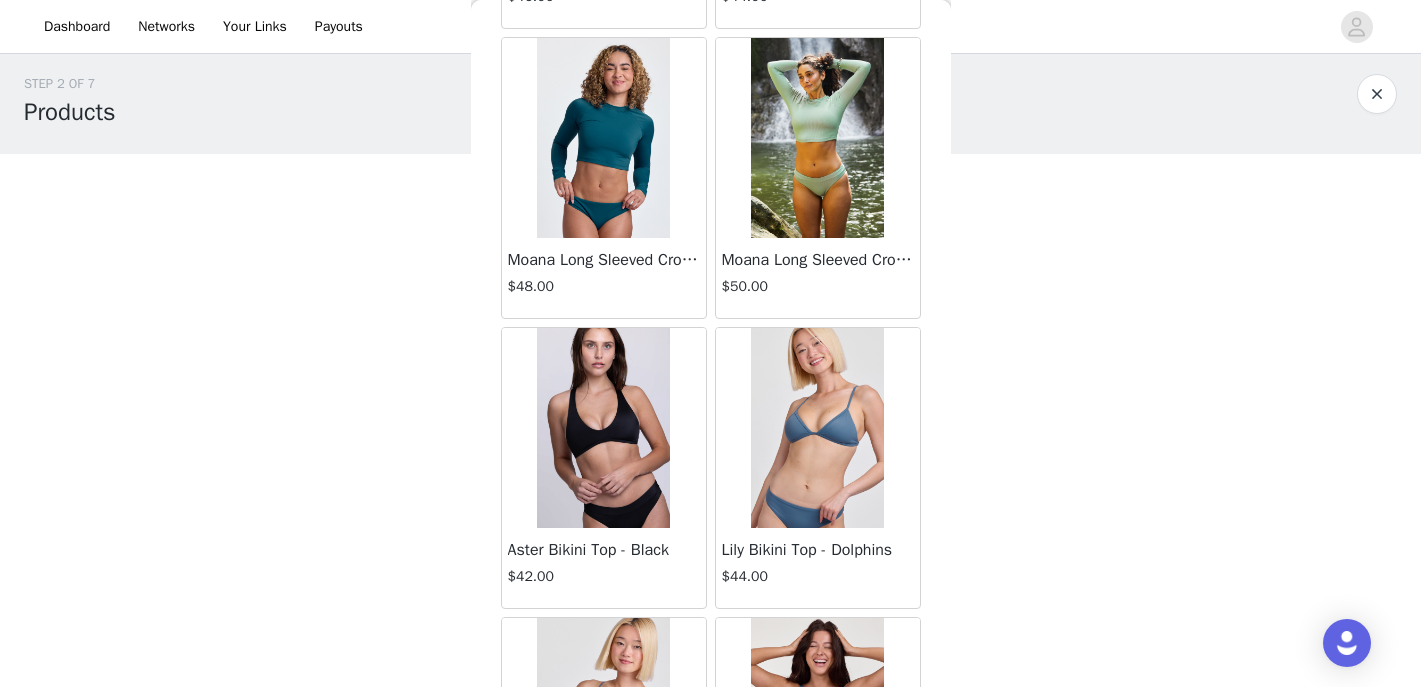 scroll, scrollTop: 2114, scrollLeft: 0, axis: vertical 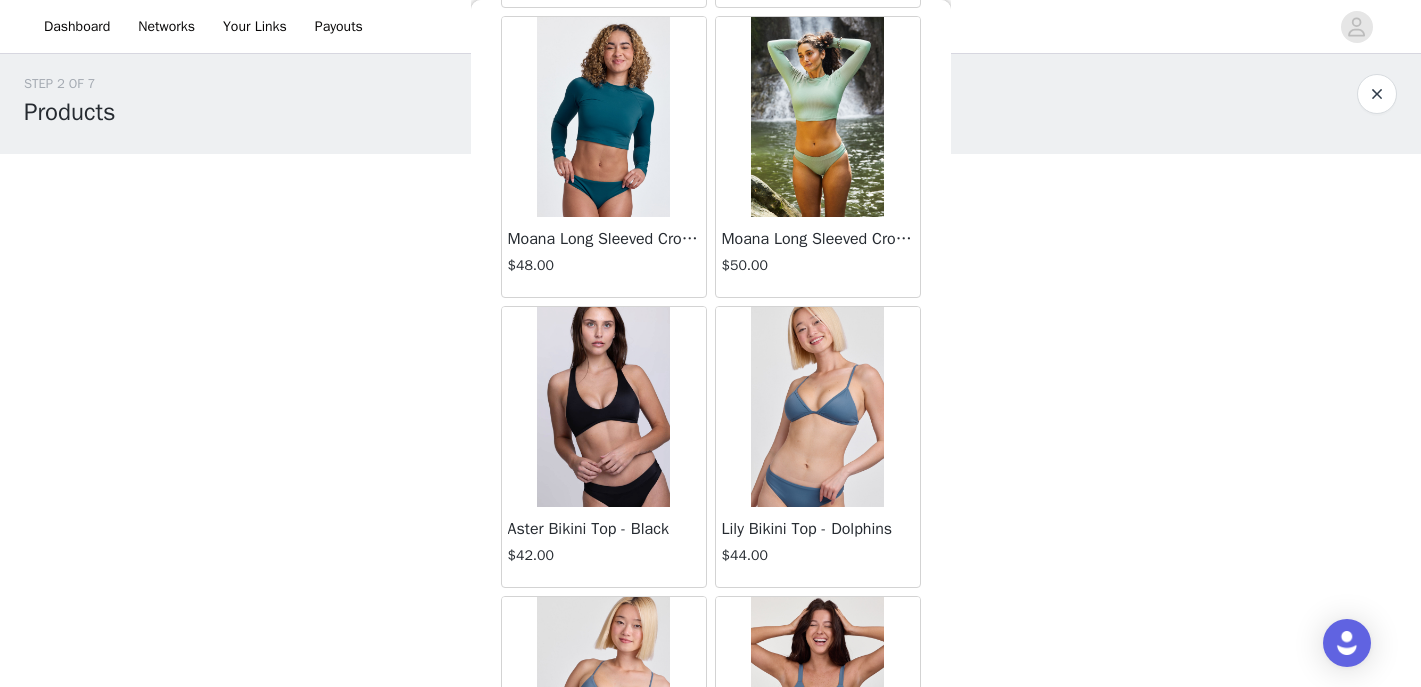 click at bounding box center [817, 407] 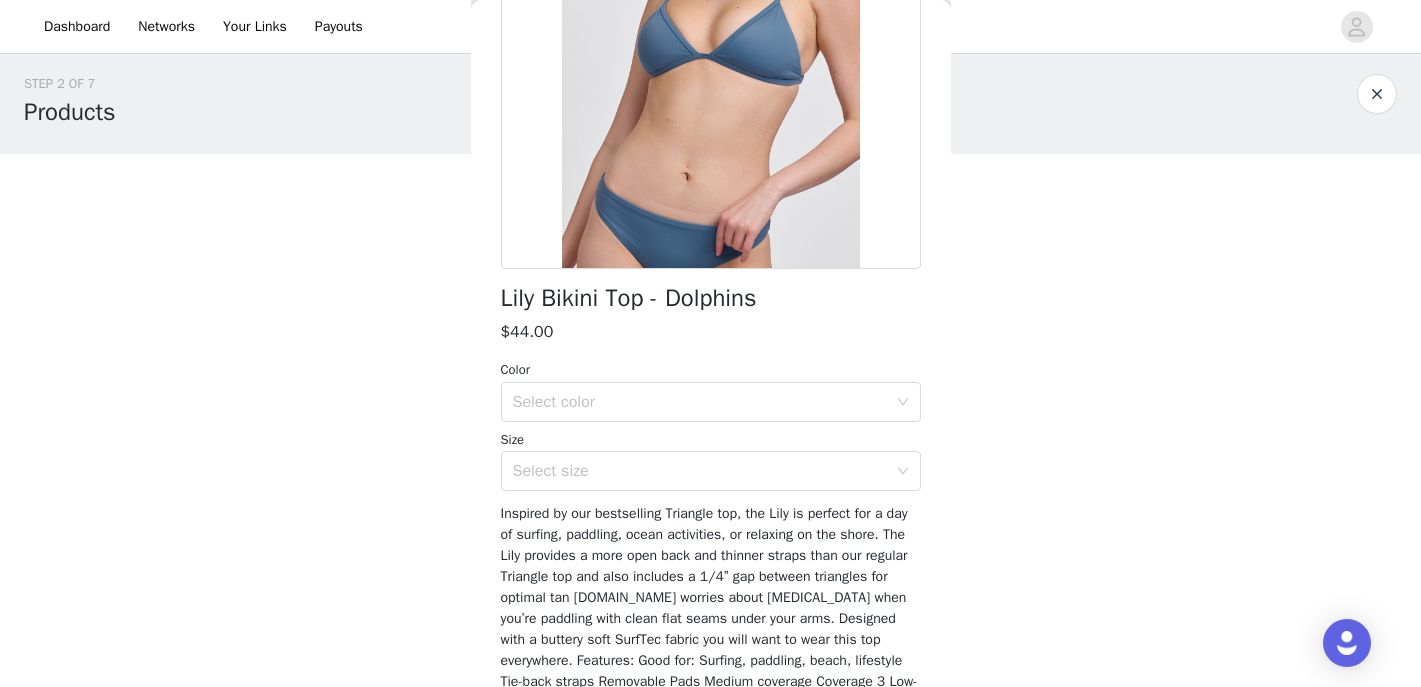 scroll, scrollTop: 276, scrollLeft: 0, axis: vertical 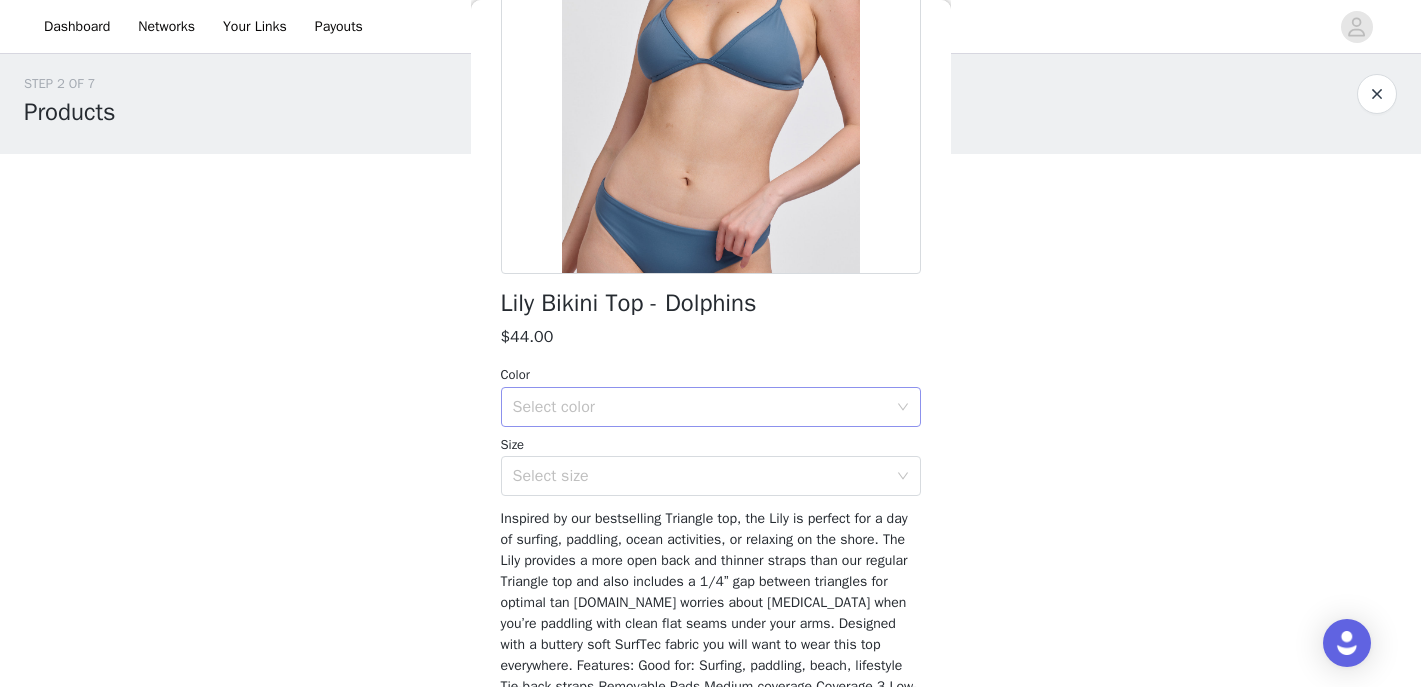 click on "Select color" at bounding box center (700, 407) 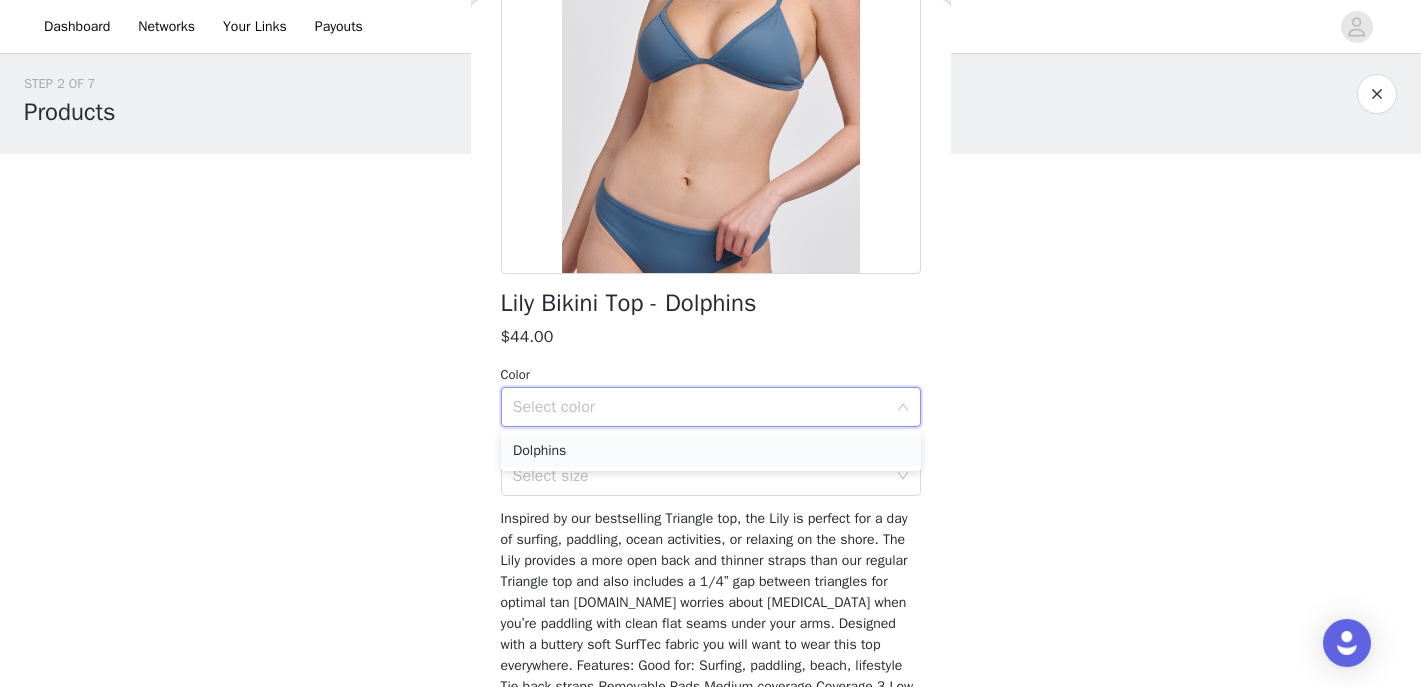click on "Dolphins" at bounding box center (711, 451) 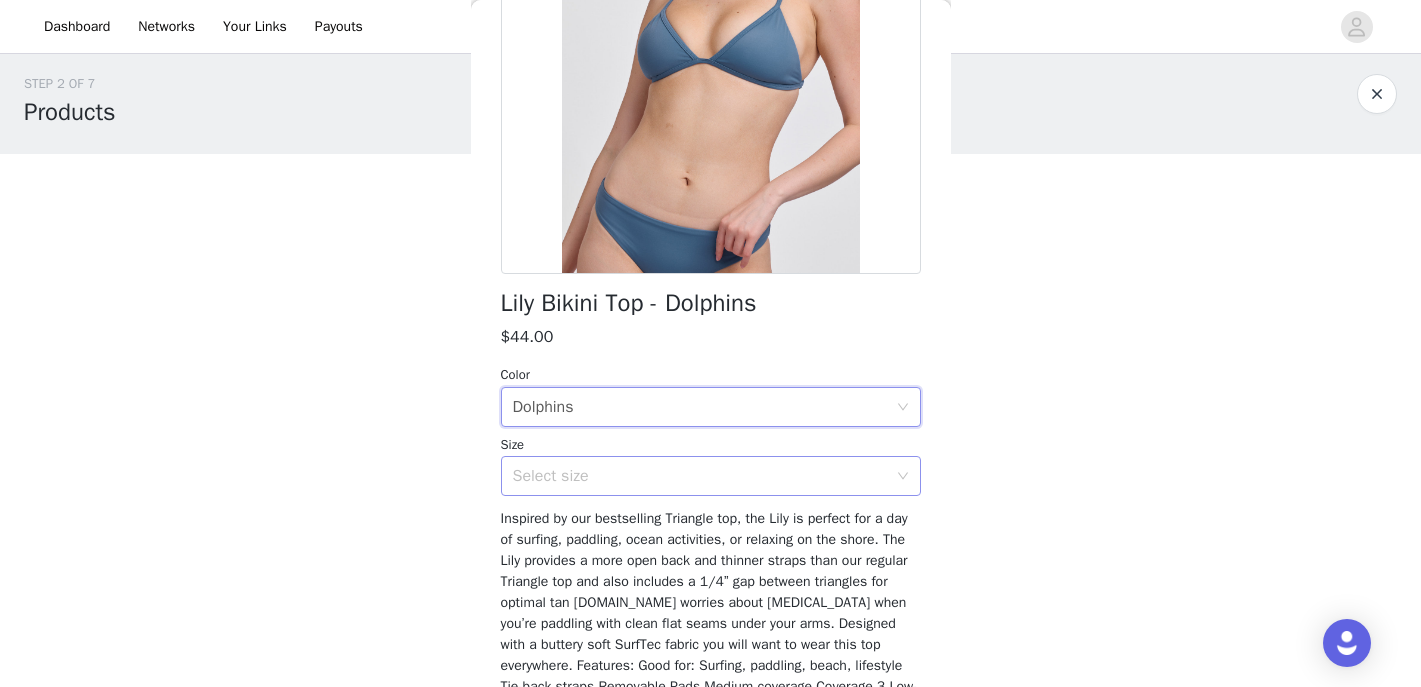 click on "Select size" at bounding box center [700, 476] 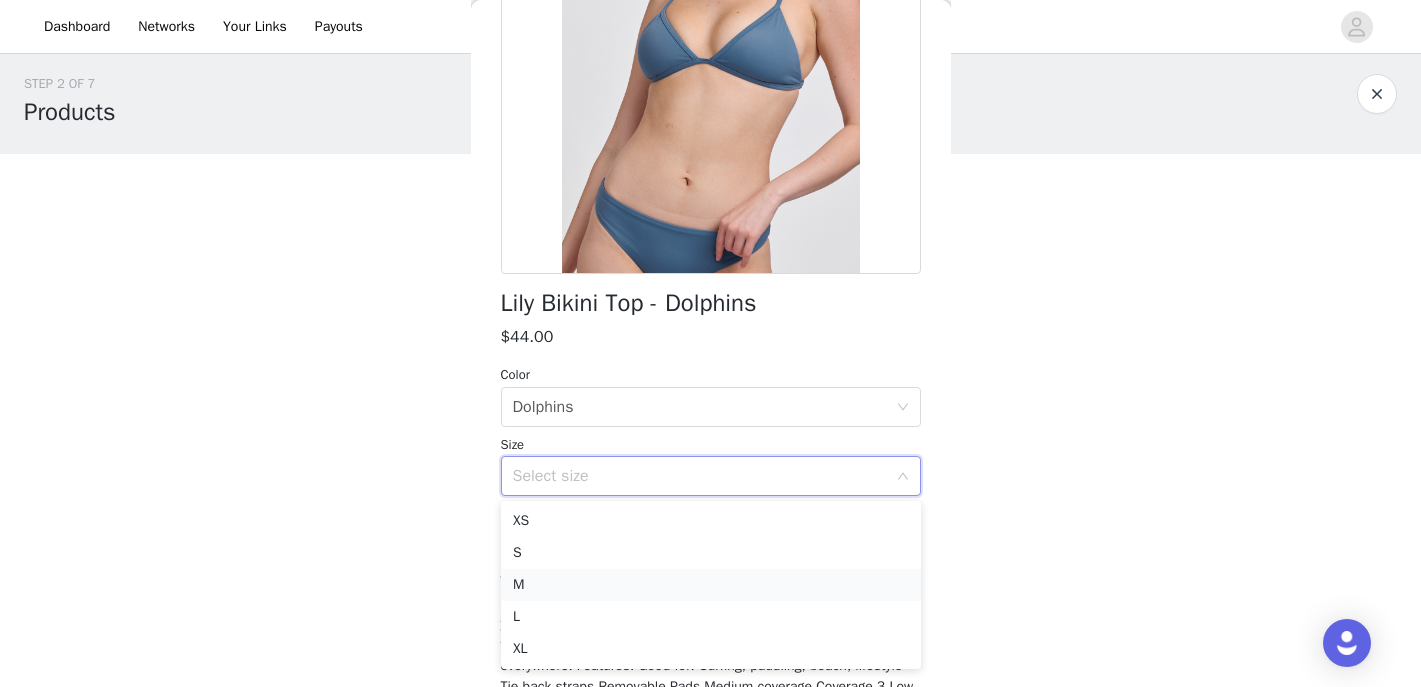 click on "M" at bounding box center [711, 585] 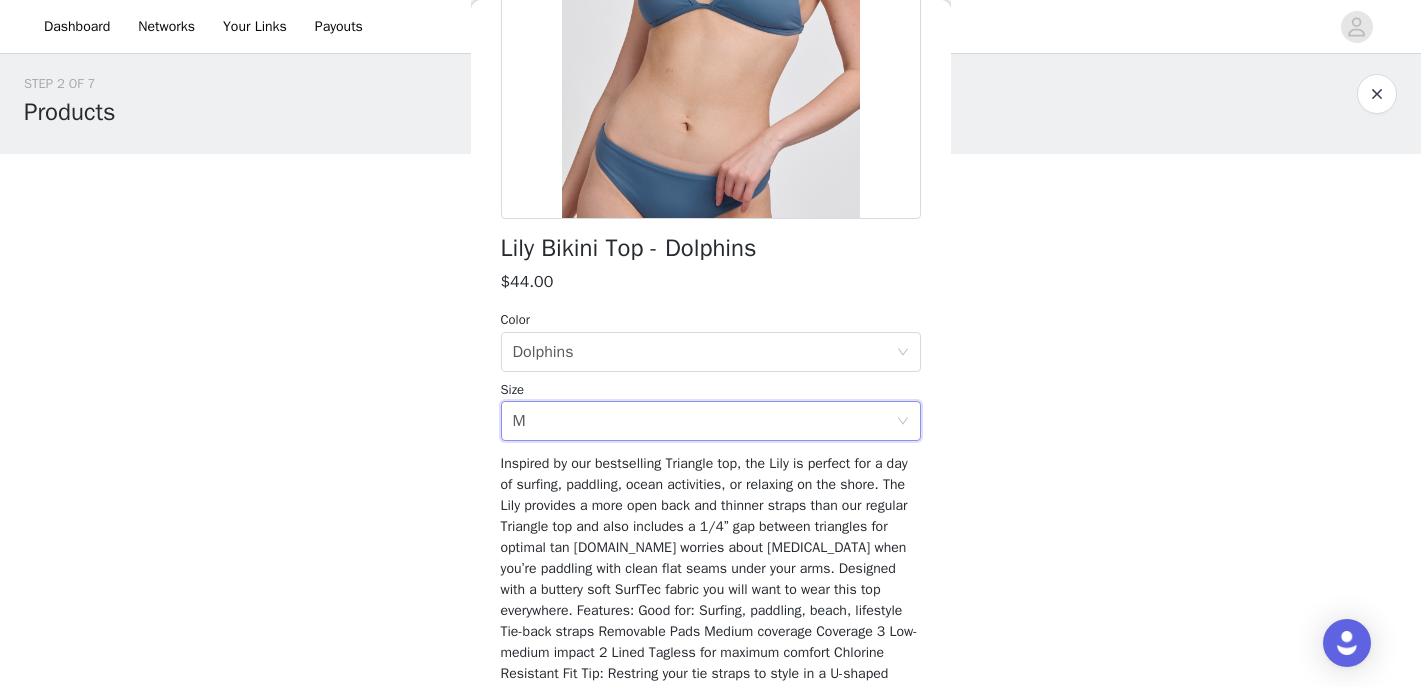 scroll, scrollTop: 538, scrollLeft: 0, axis: vertical 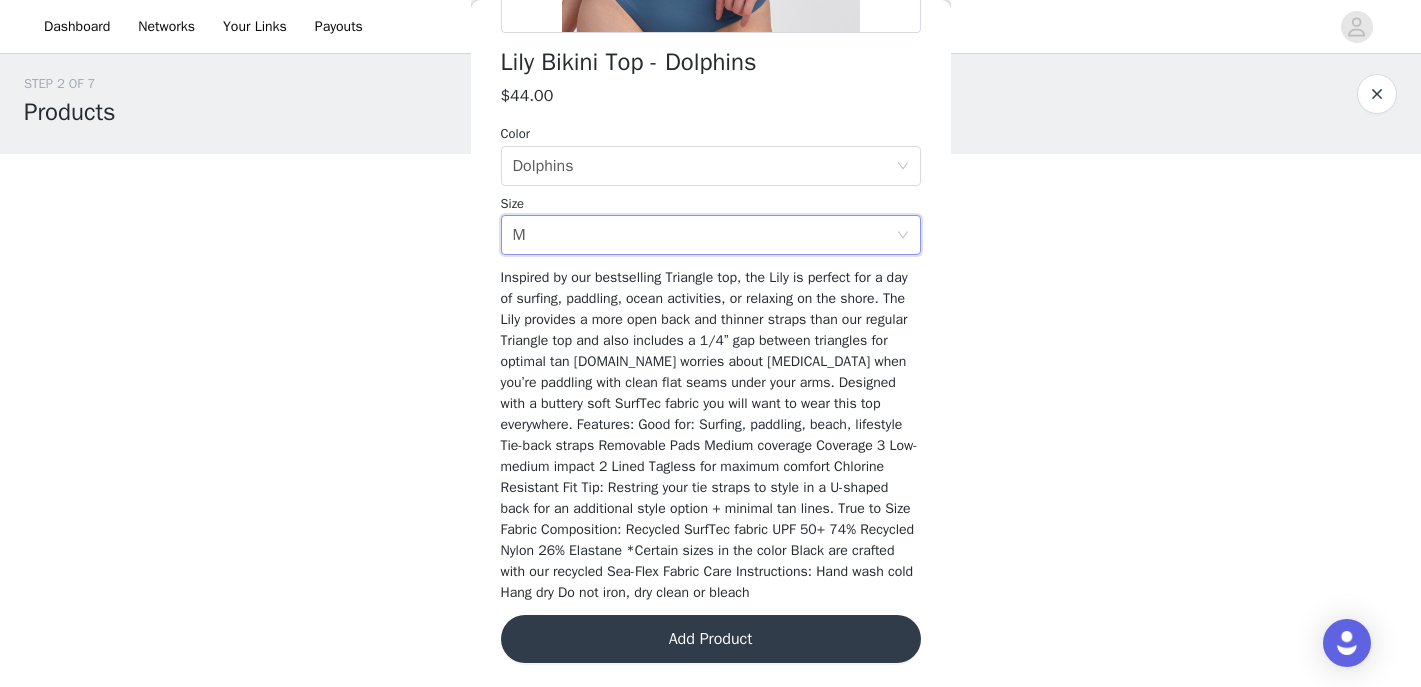 click on "Add Product" at bounding box center [711, 639] 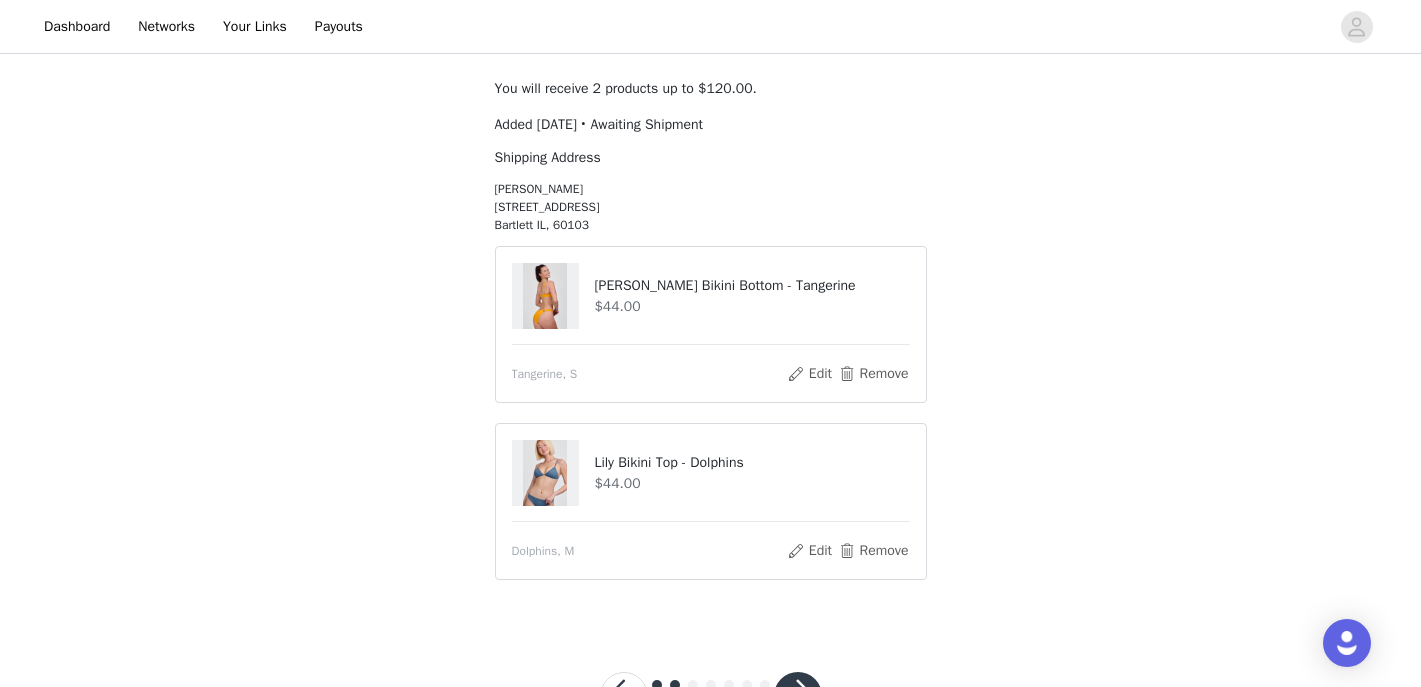 scroll, scrollTop: 188, scrollLeft: 0, axis: vertical 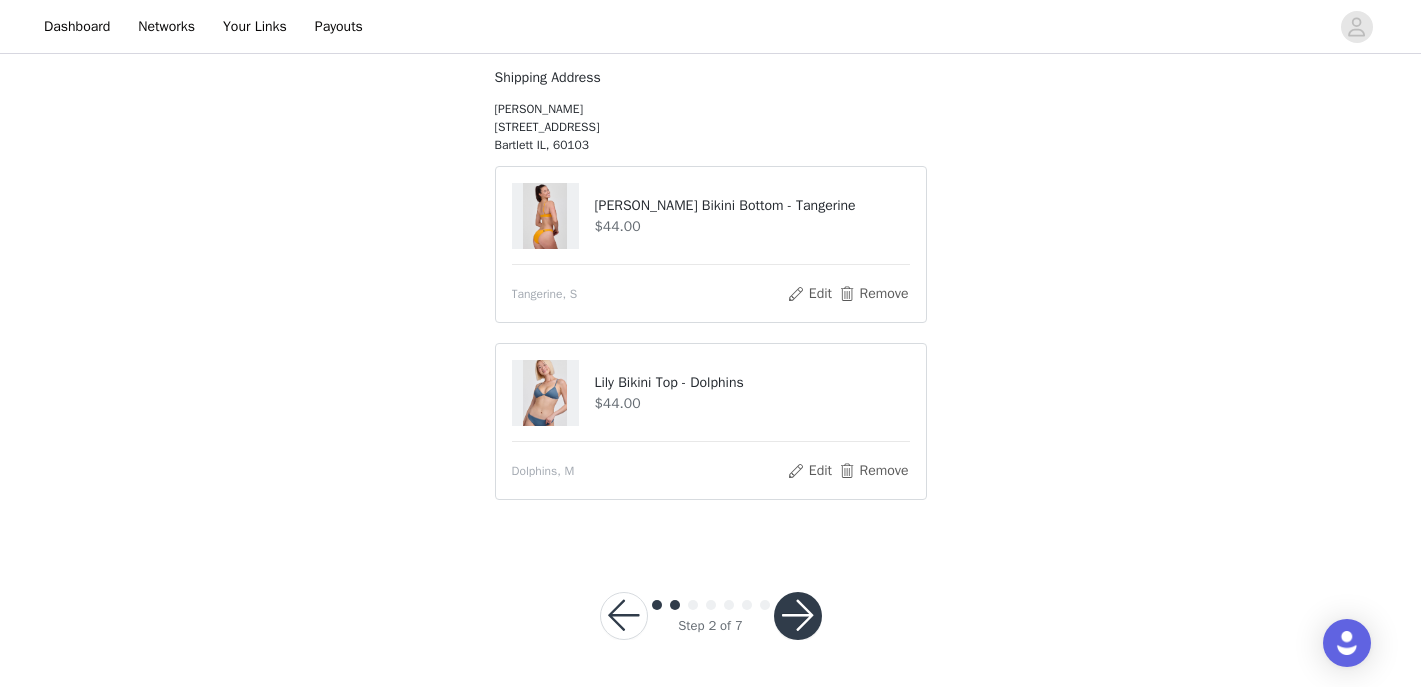 click at bounding box center [798, 616] 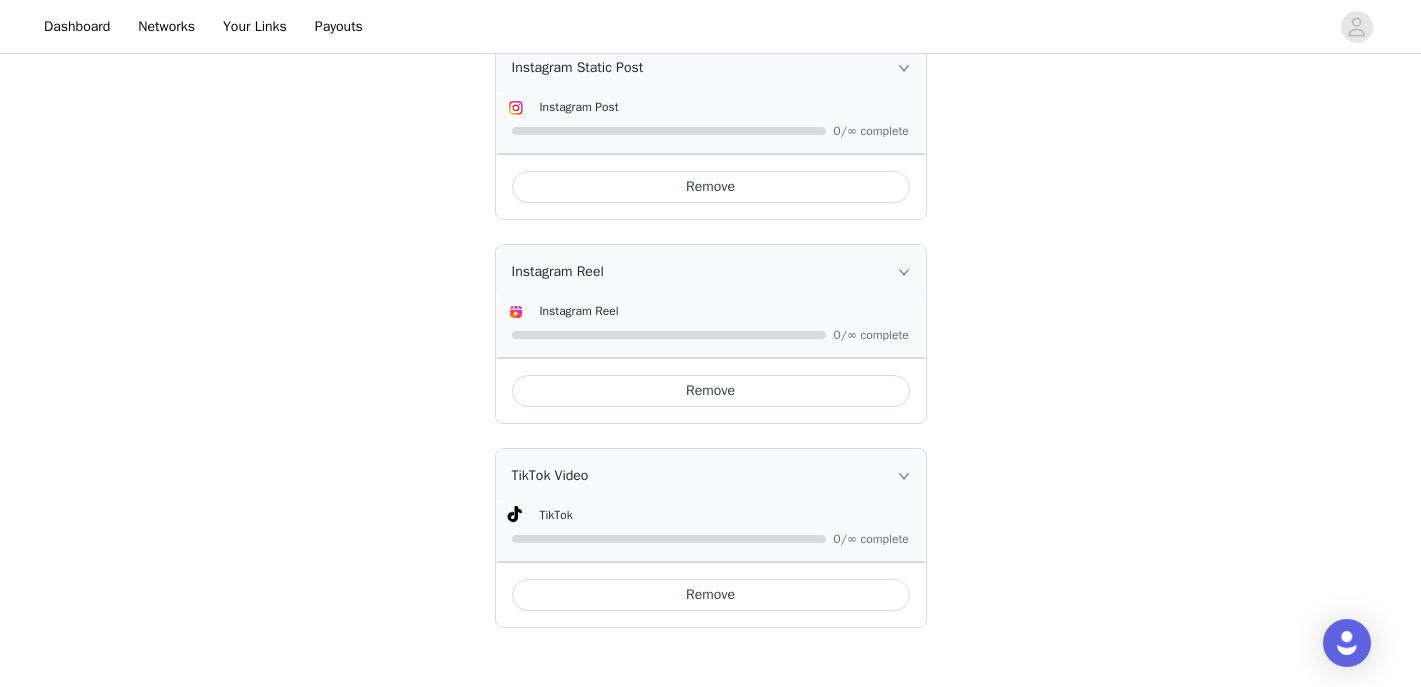scroll, scrollTop: 555, scrollLeft: 0, axis: vertical 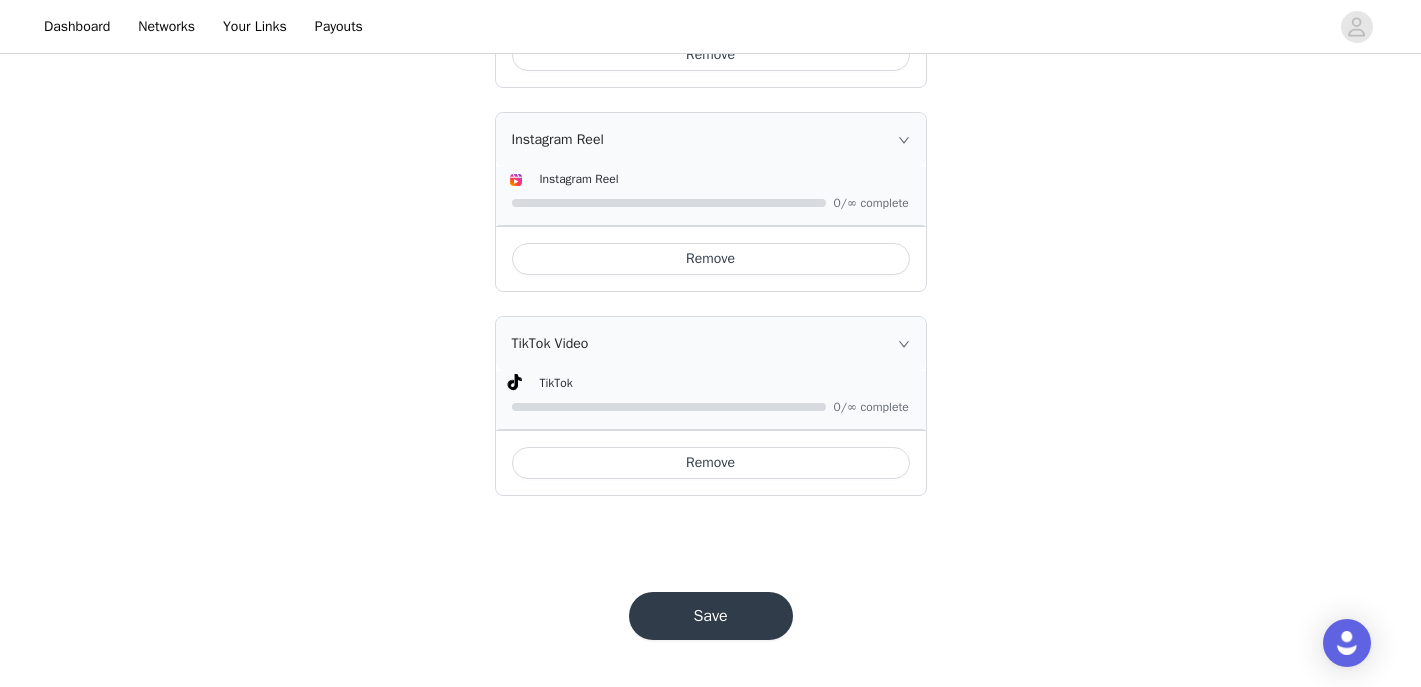 click on "Save" at bounding box center (711, 616) 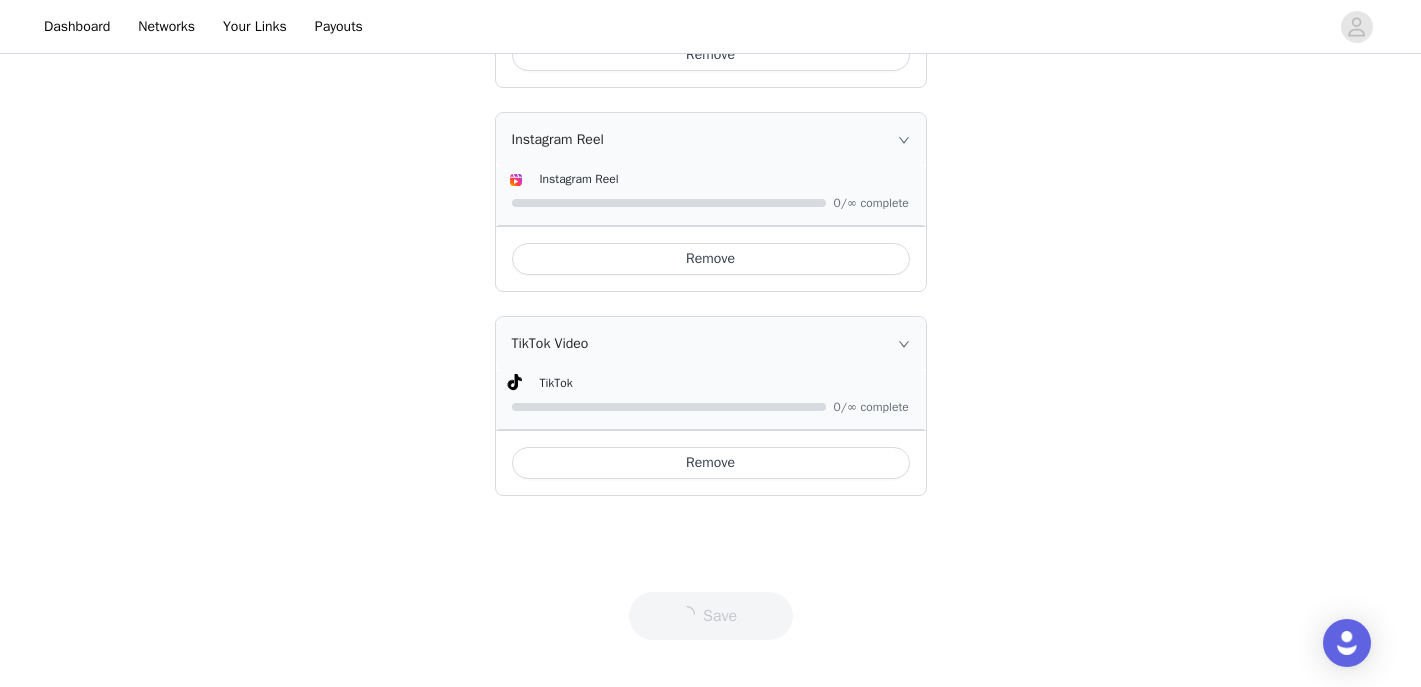 scroll, scrollTop: 0, scrollLeft: 0, axis: both 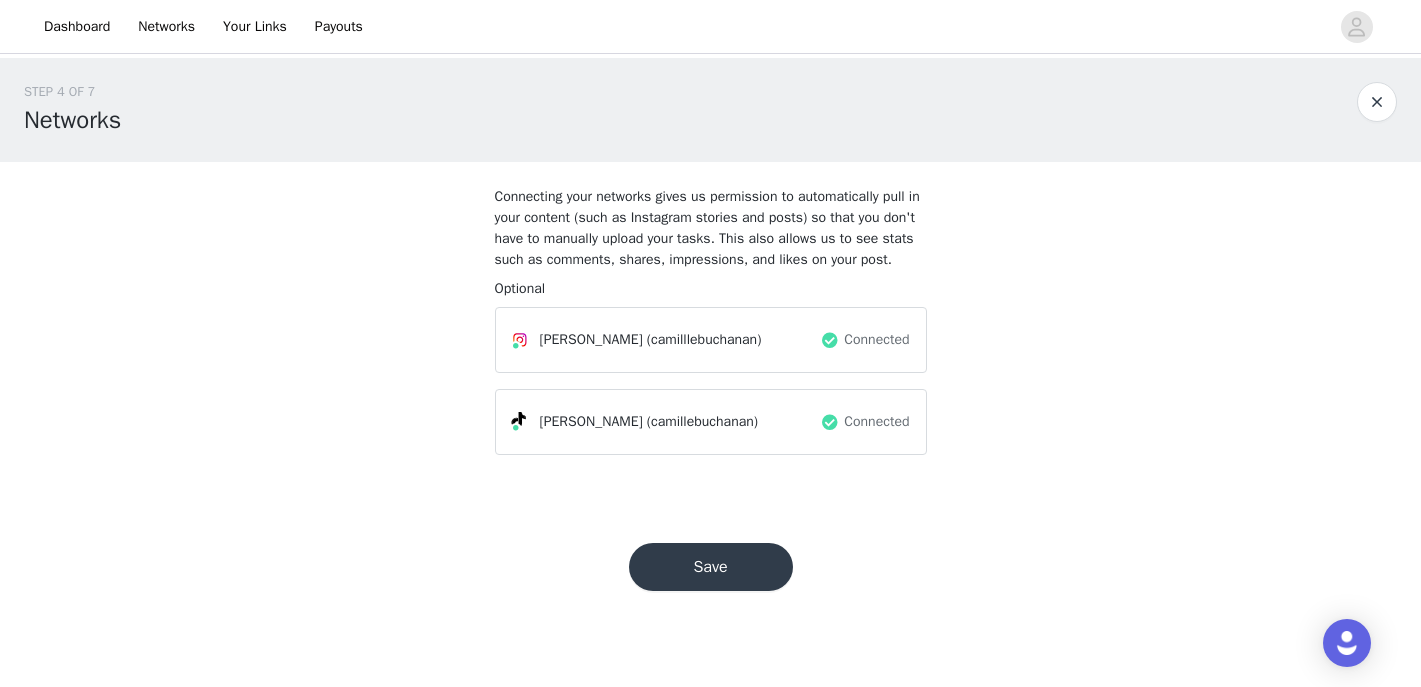 click on "Save" at bounding box center [711, 567] 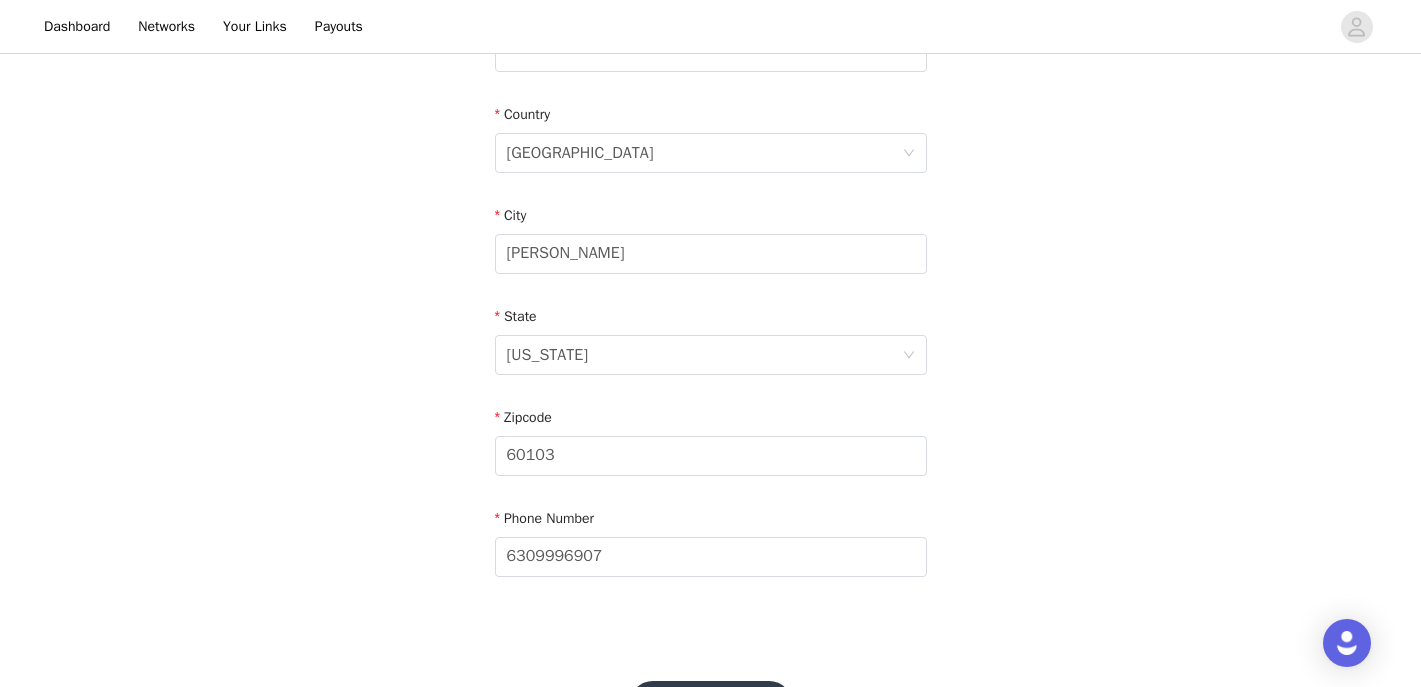 scroll, scrollTop: 676, scrollLeft: 0, axis: vertical 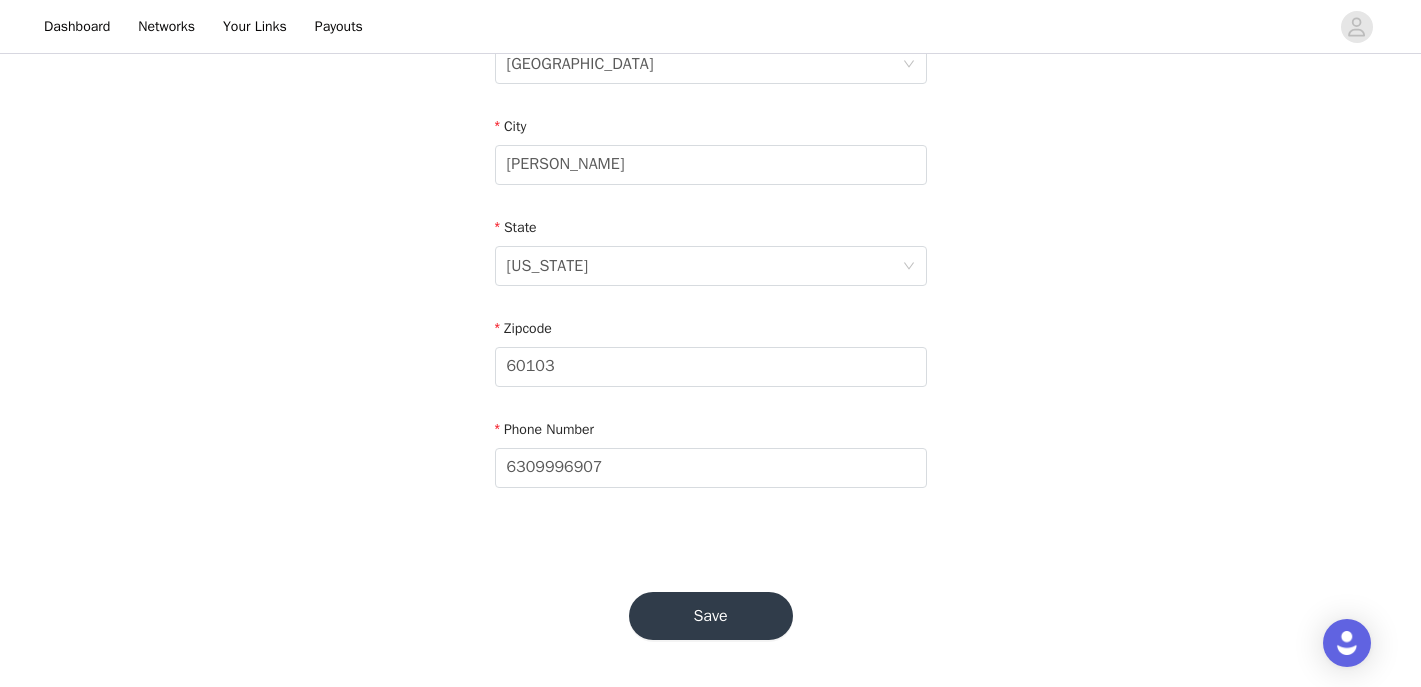 click on "Save" at bounding box center (711, 616) 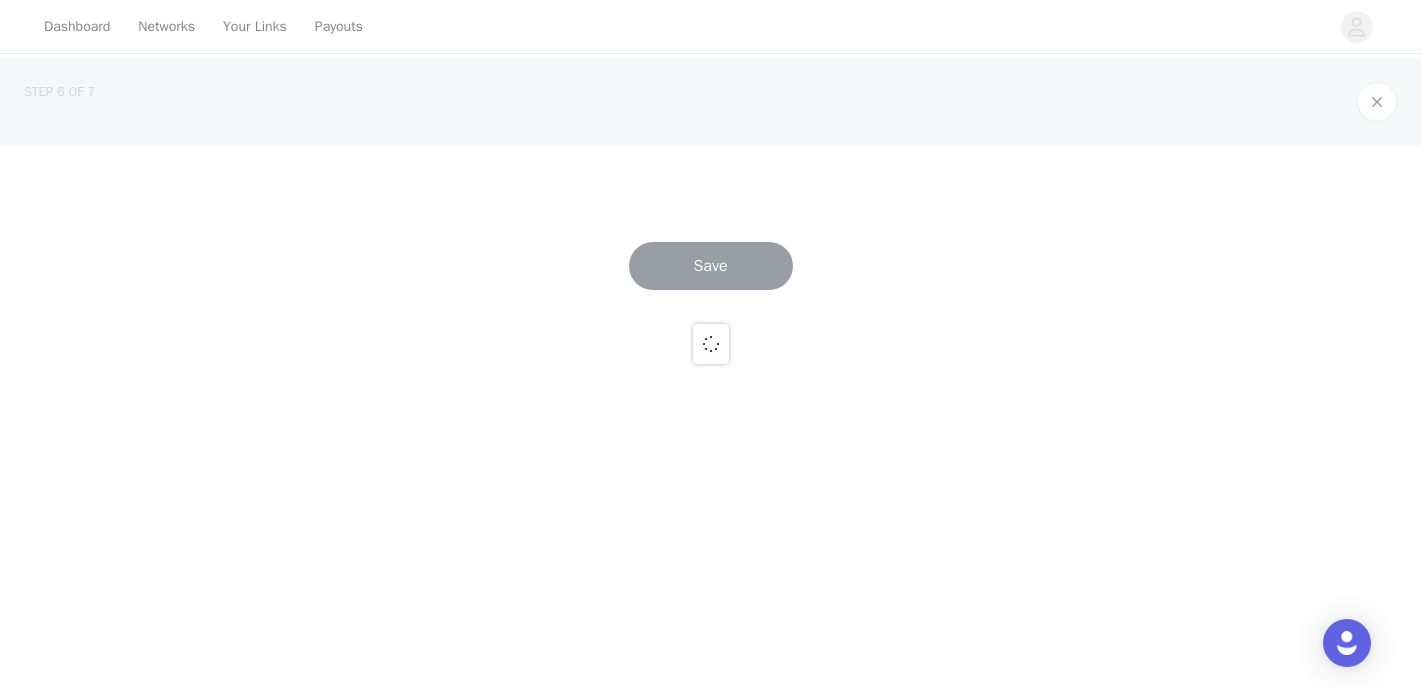 scroll, scrollTop: 0, scrollLeft: 0, axis: both 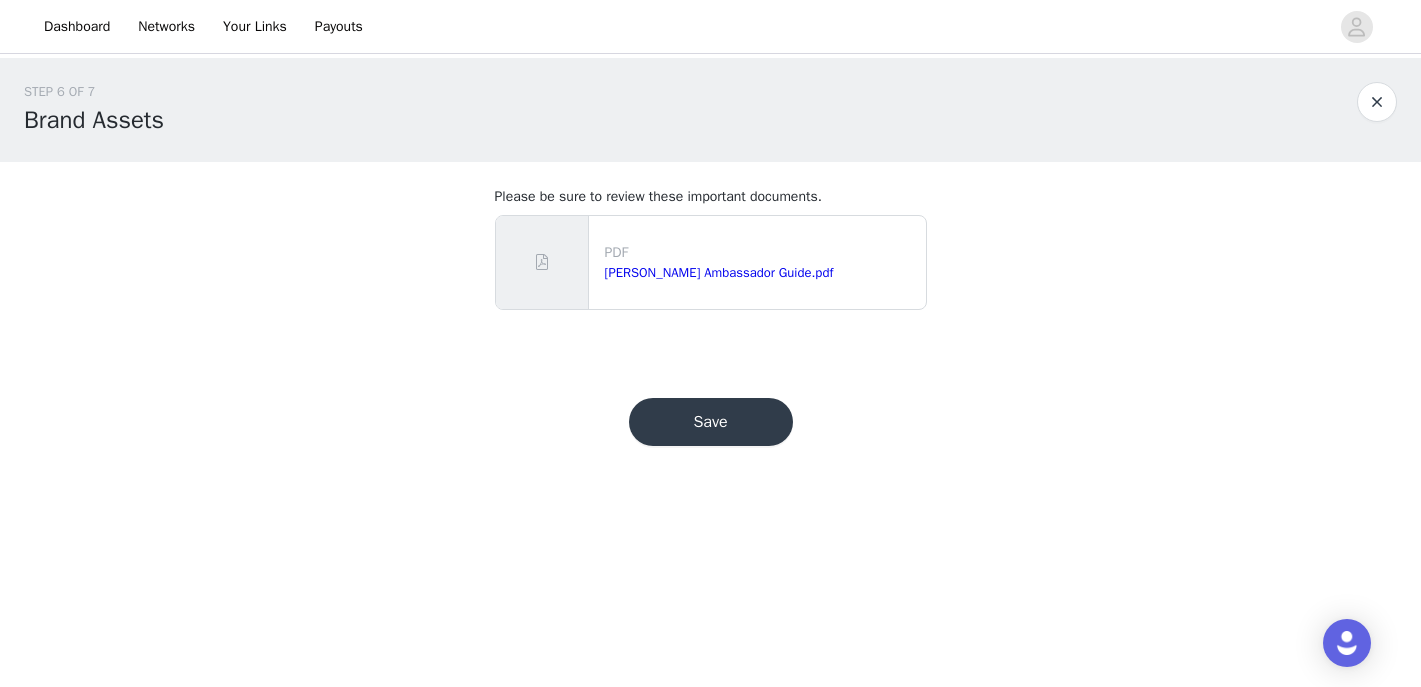 click on "Save" at bounding box center (711, 422) 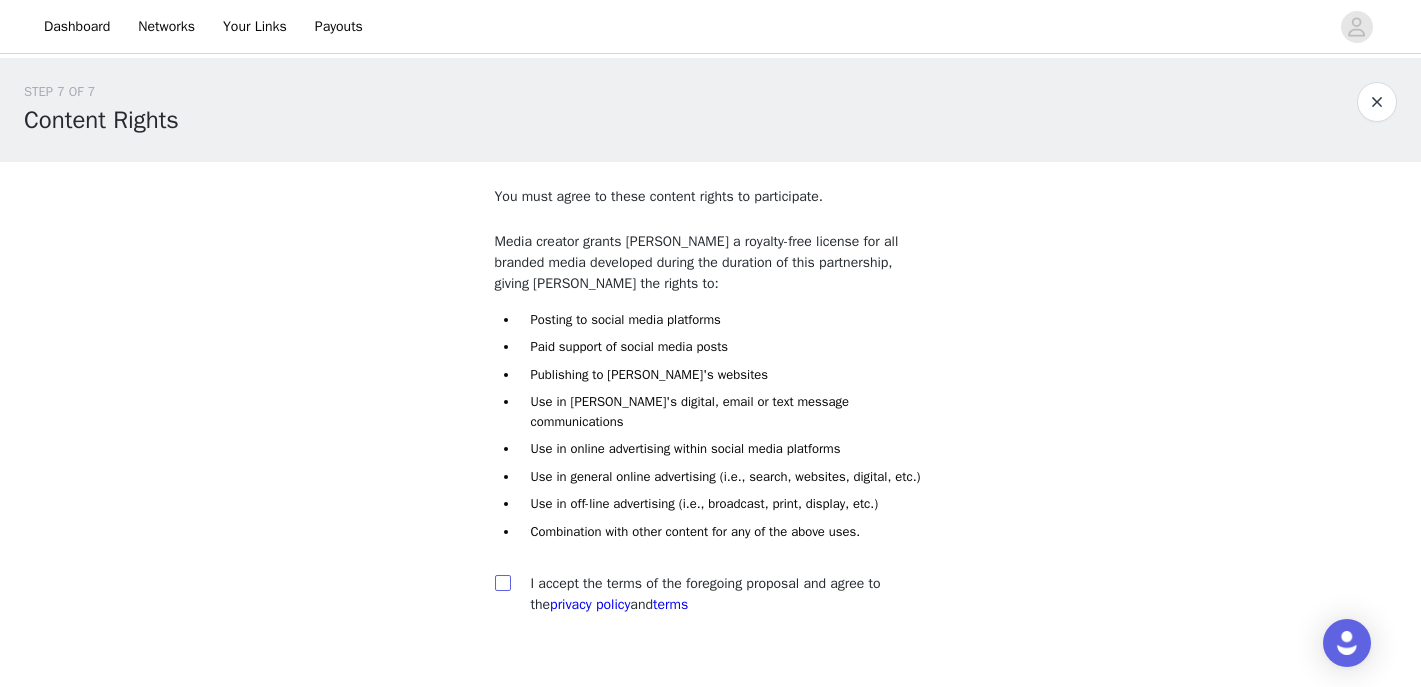 click at bounding box center [502, 582] 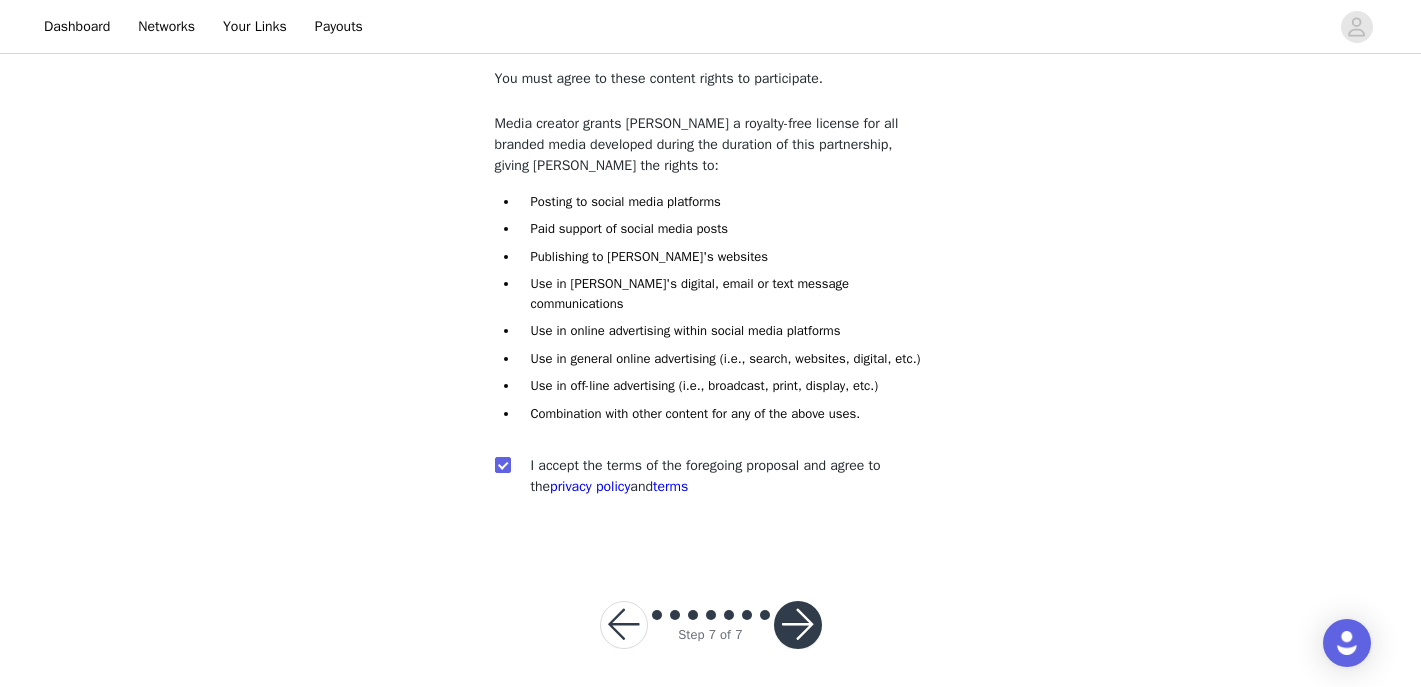 scroll, scrollTop: 128, scrollLeft: 0, axis: vertical 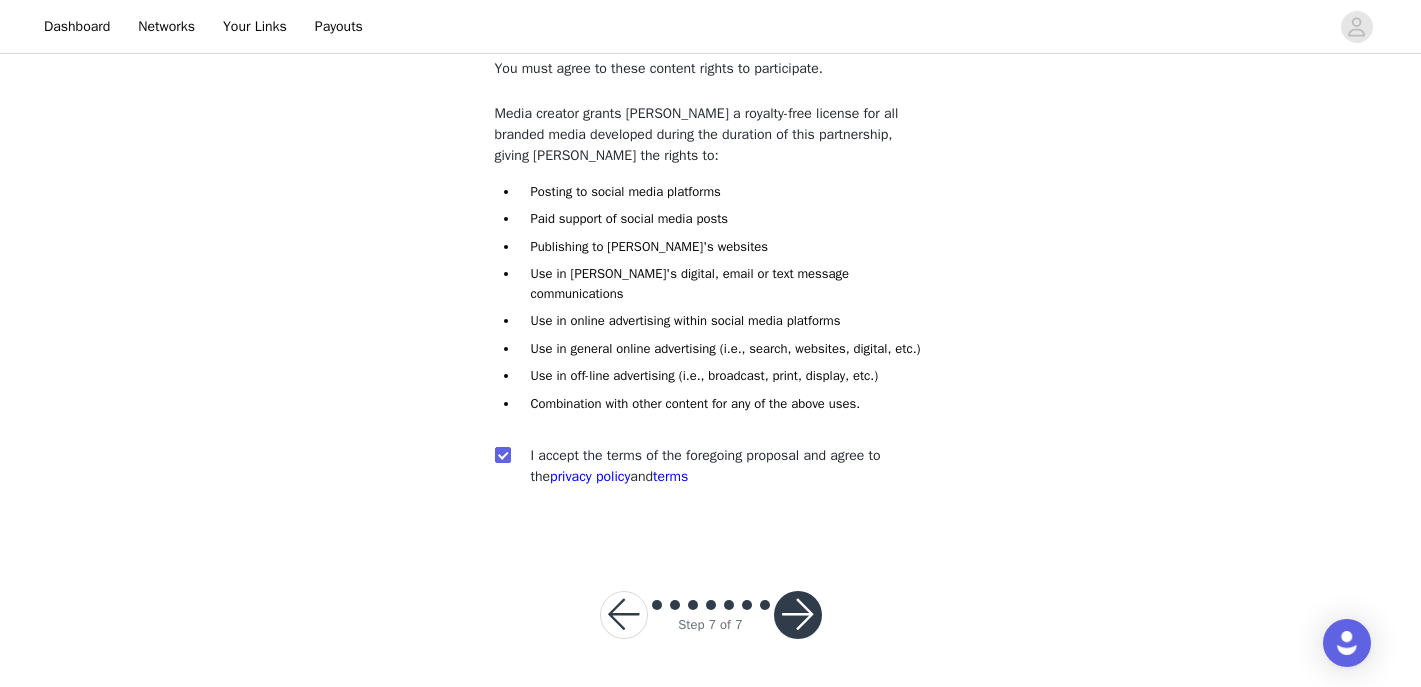 click at bounding box center [798, 615] 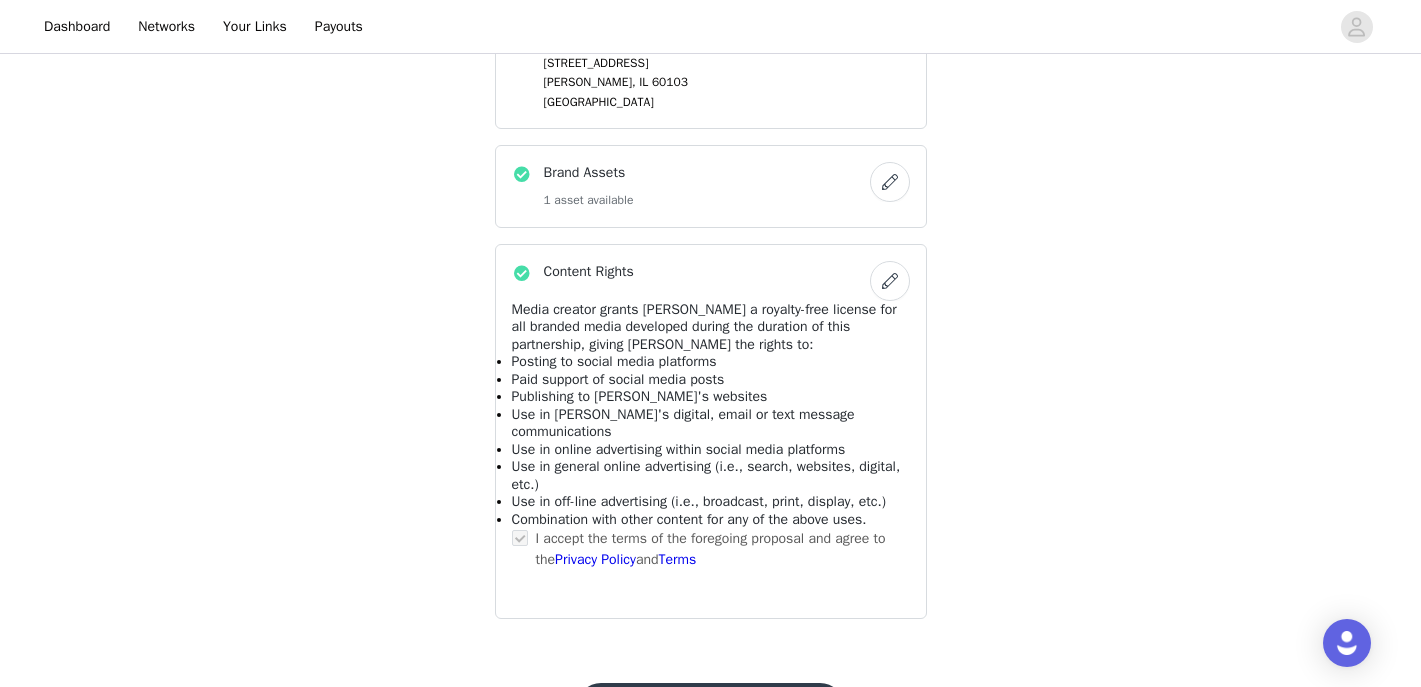 scroll, scrollTop: 1457, scrollLeft: 0, axis: vertical 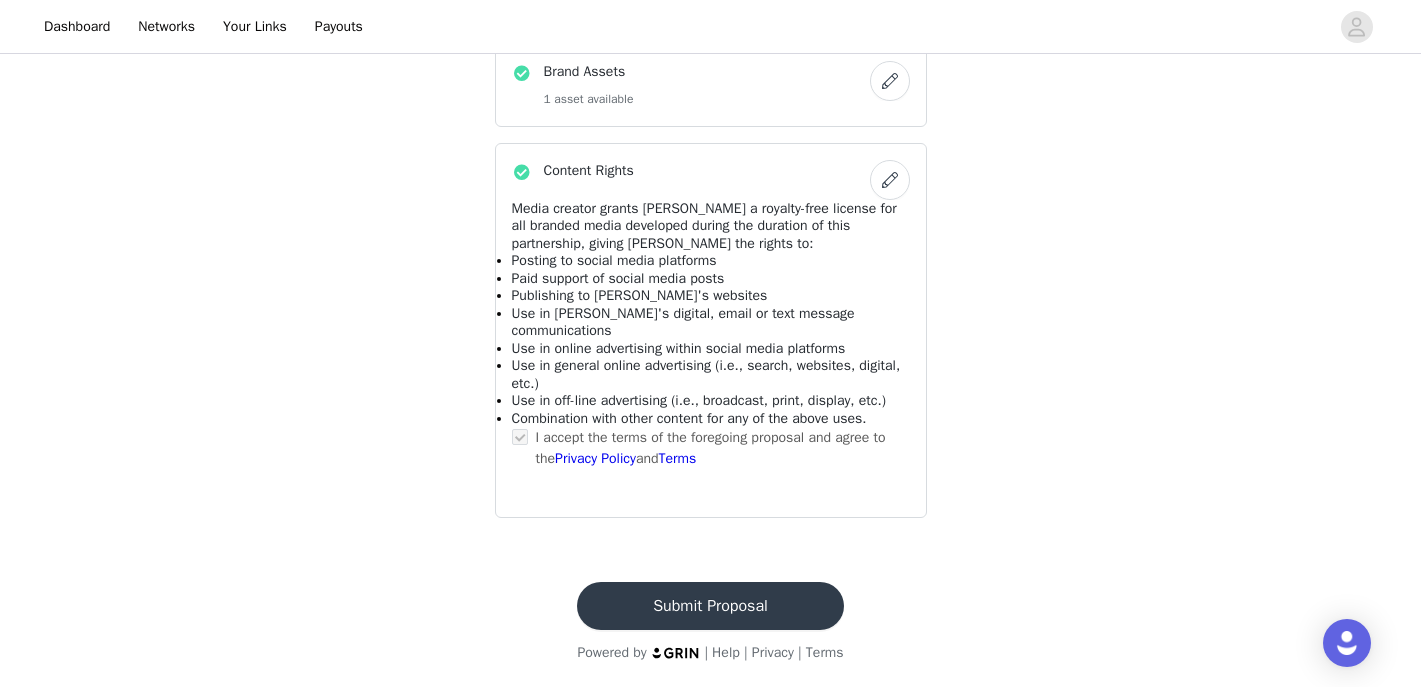 click on "Submit Proposal" at bounding box center (710, 606) 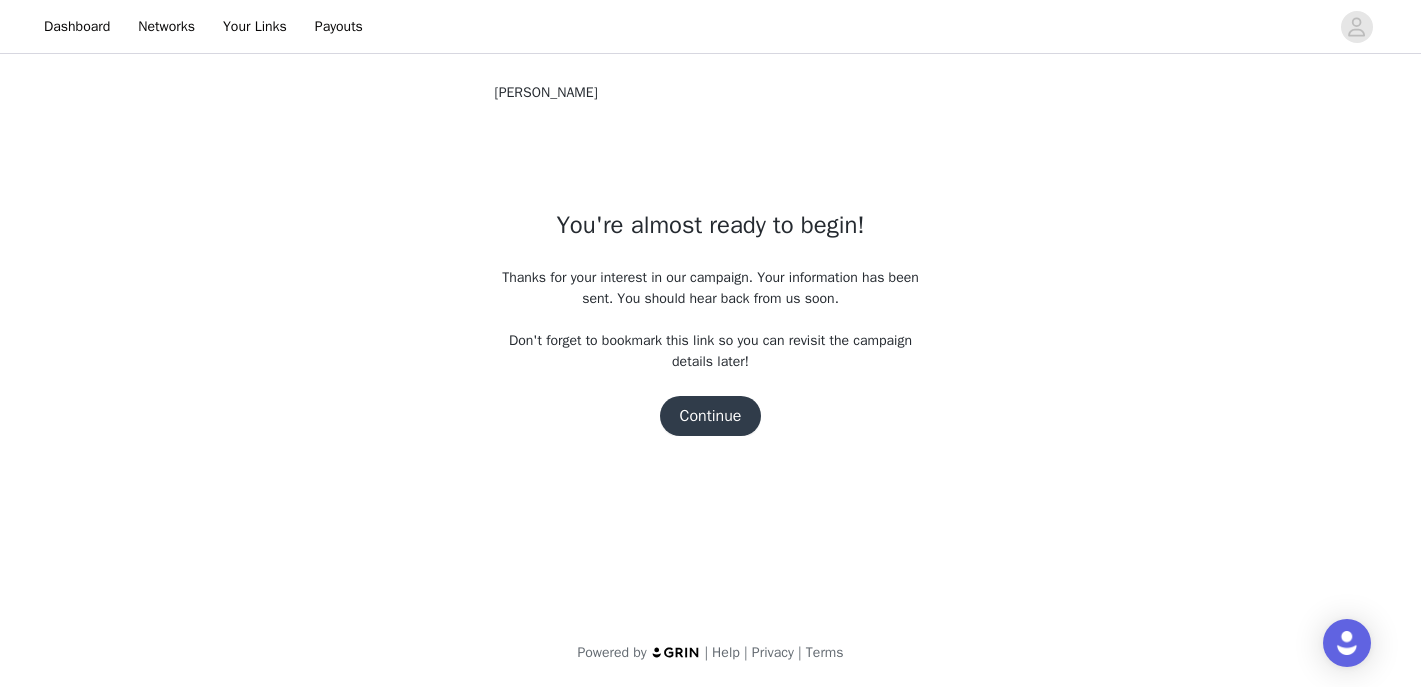 scroll, scrollTop: 0, scrollLeft: 0, axis: both 